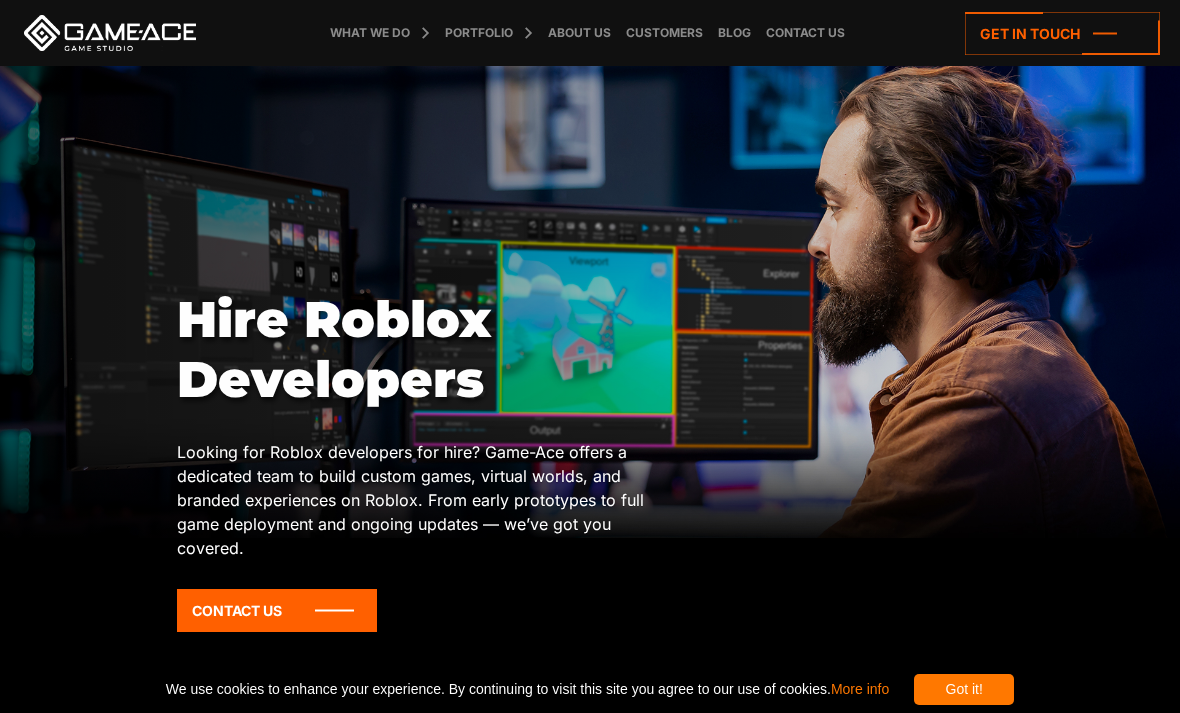 scroll, scrollTop: 131, scrollLeft: 0, axis: vertical 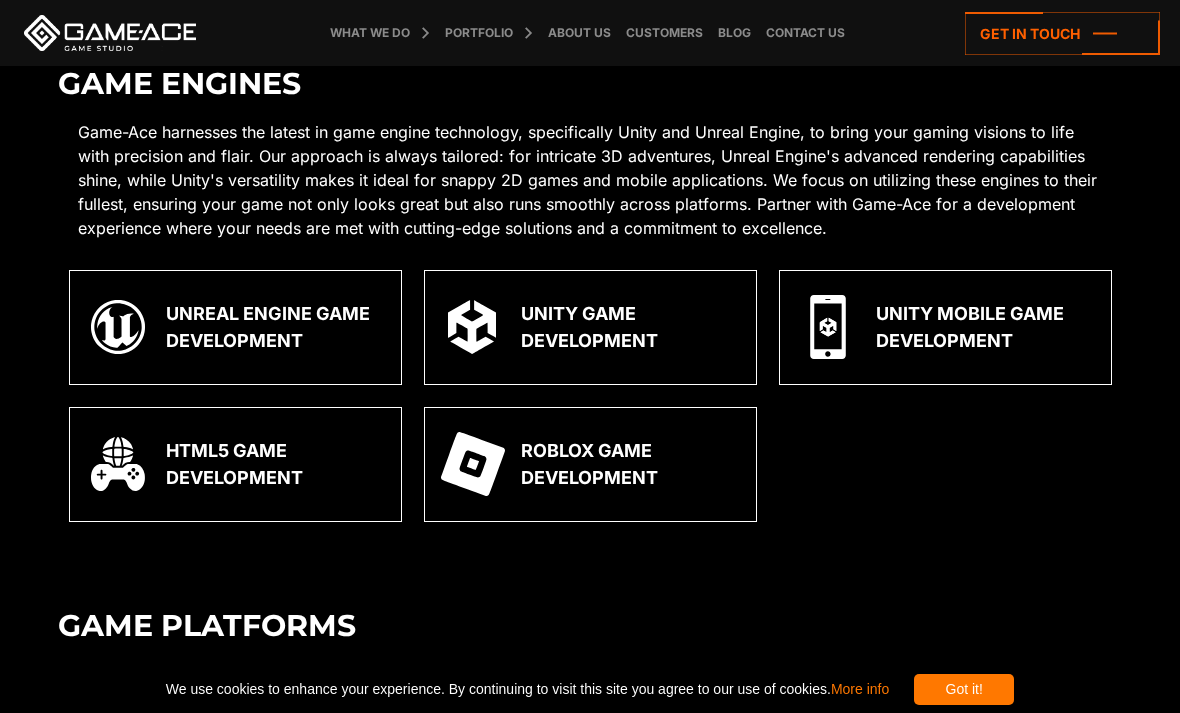 click on "Roblox Game Development" at bounding box center (591, -215) 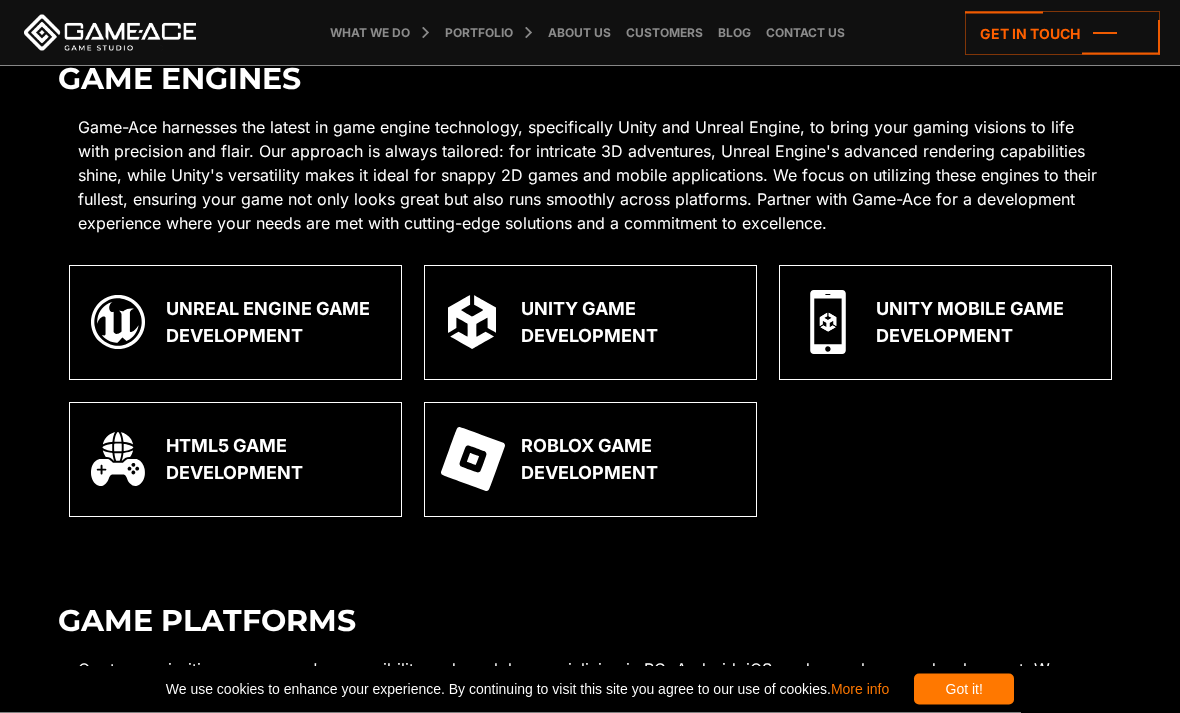 click on "Roblox Game Development" at bounding box center (591, -219) 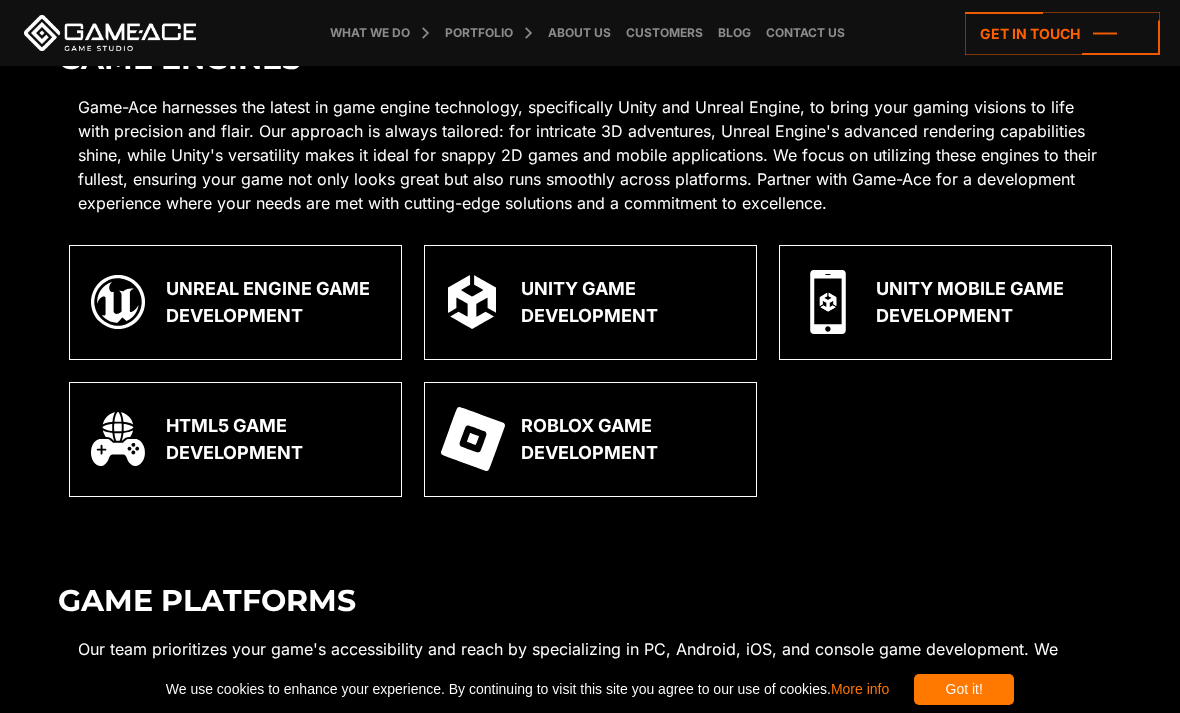 click on "Roblox Game Development" at bounding box center [590, -240] 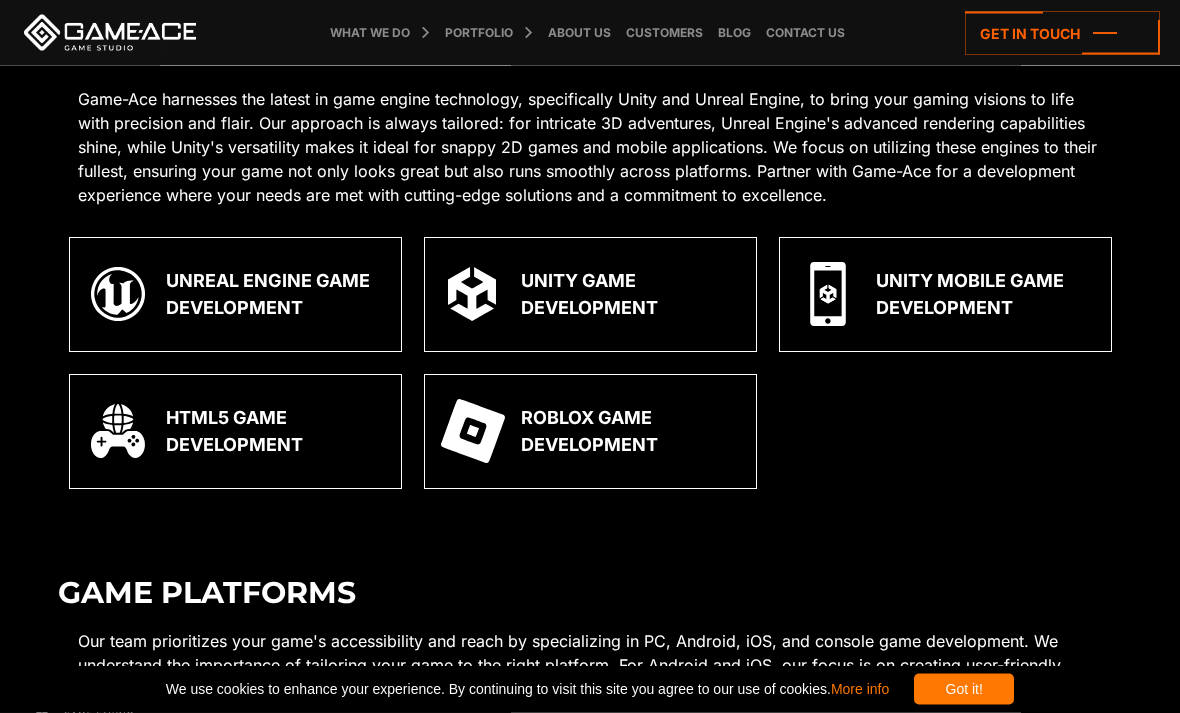 click on "Roblox Game Development" at bounding box center [590, -247] 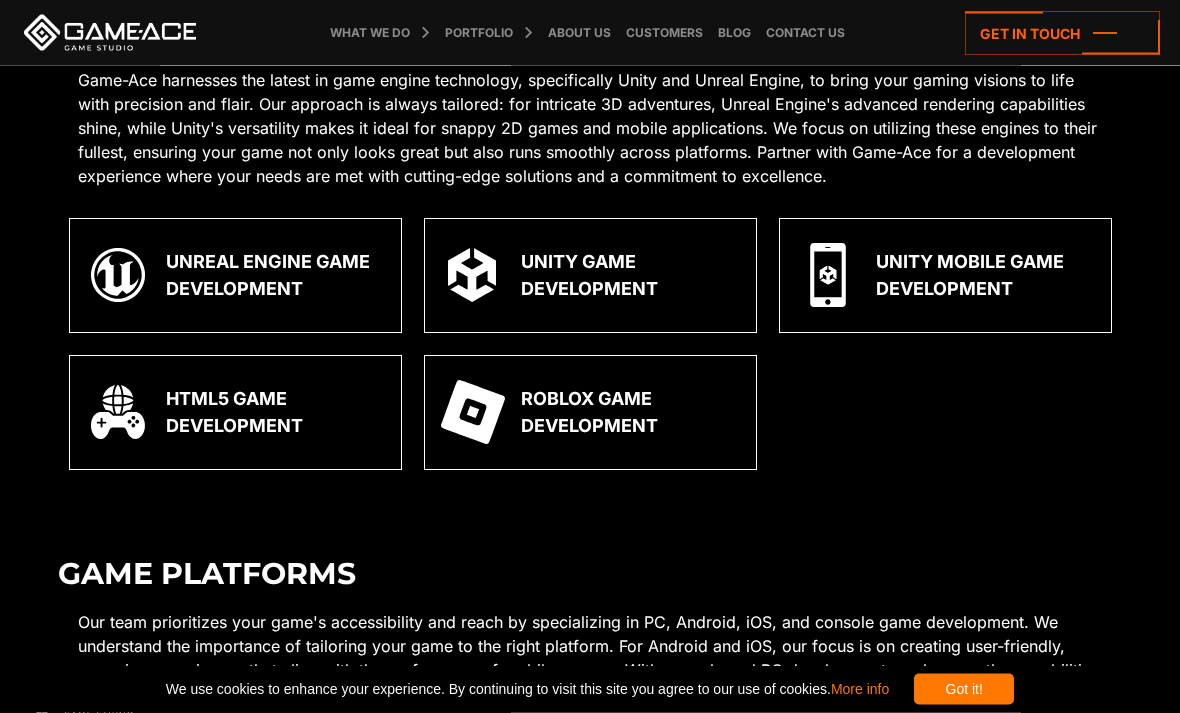 click on "Roblox Game Development
Roblox Game Development
Custom Game Development
UI/UX Design
3D Modeling and Animation
Game Optimization
Testing and Debugging
Game Updates and Maintenance" at bounding box center (590, -255) 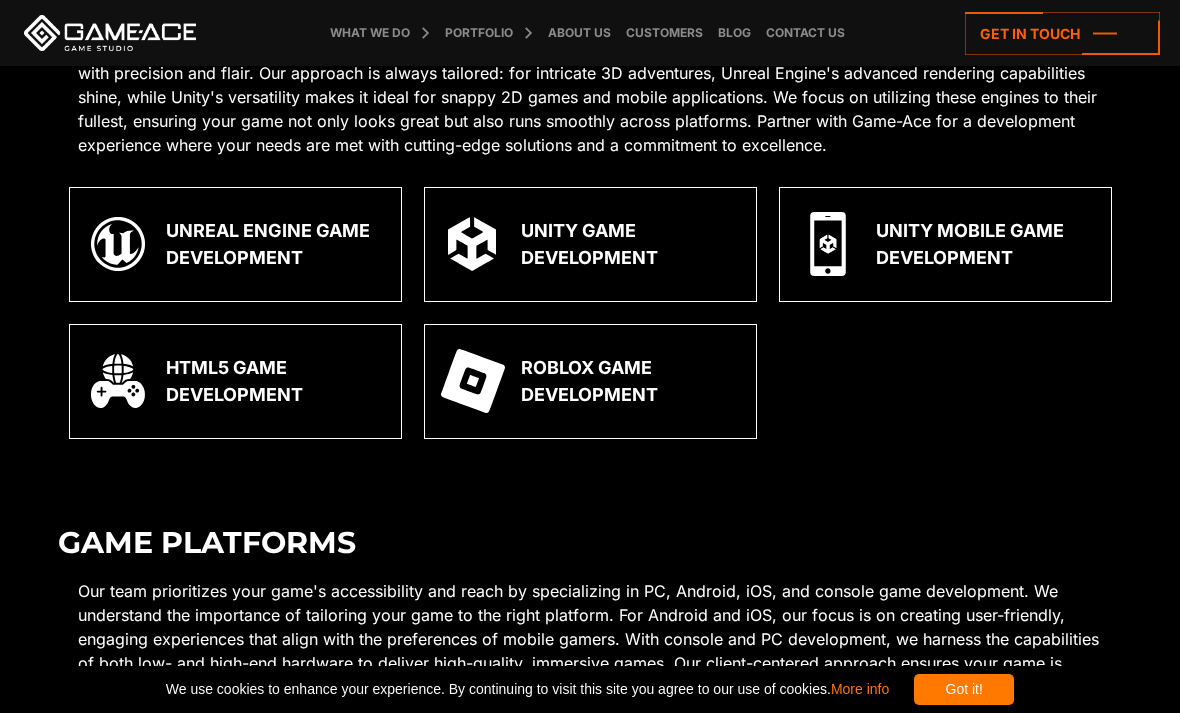 click on "Roblox Game Development" at bounding box center (590, -298) 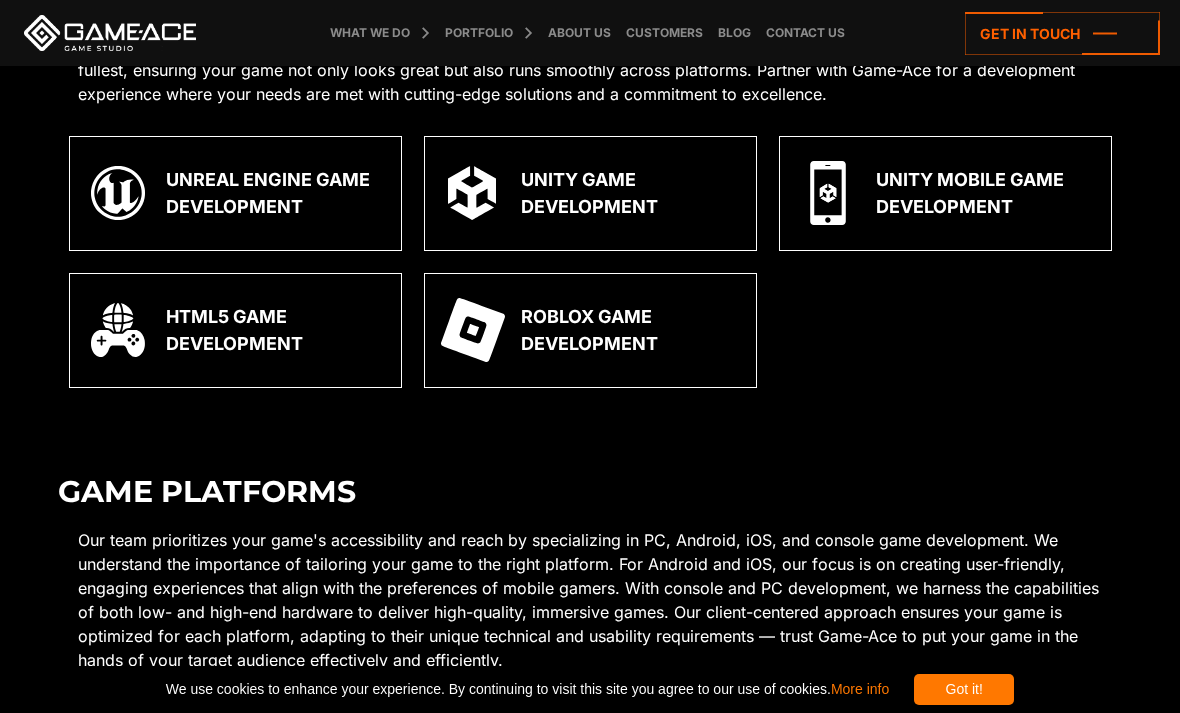 click on "Roblox Game Development" at bounding box center (591, -349) 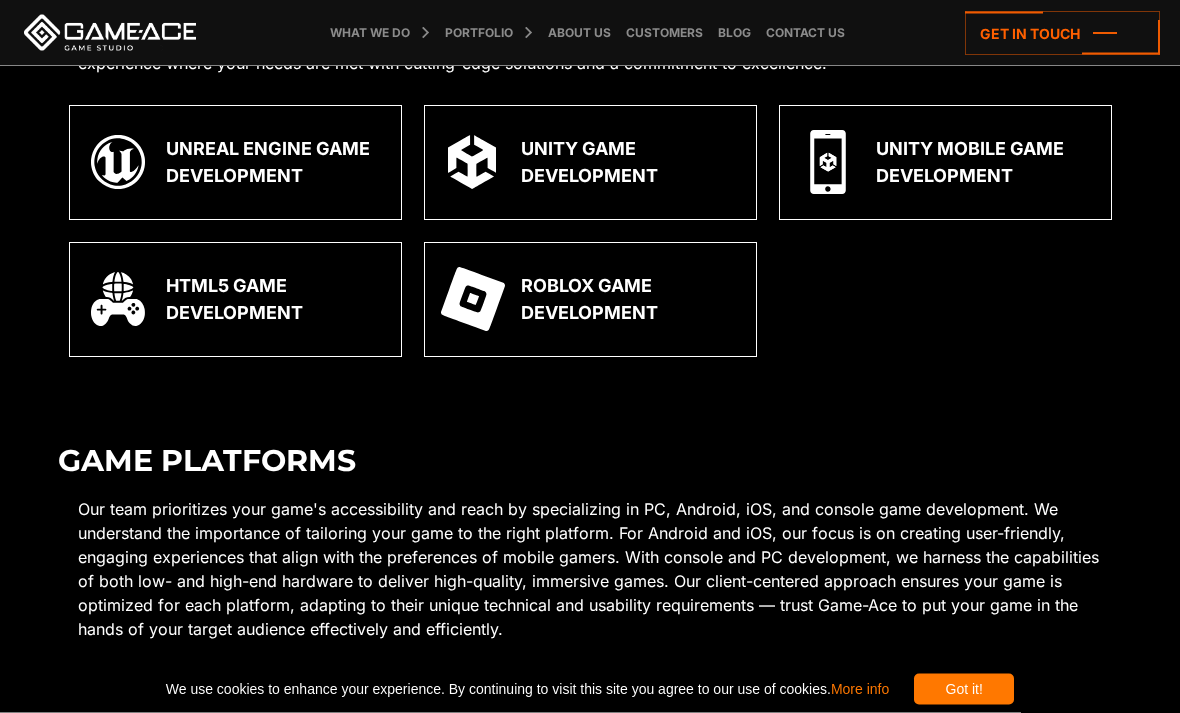 scroll, scrollTop: 1326, scrollLeft: 0, axis: vertical 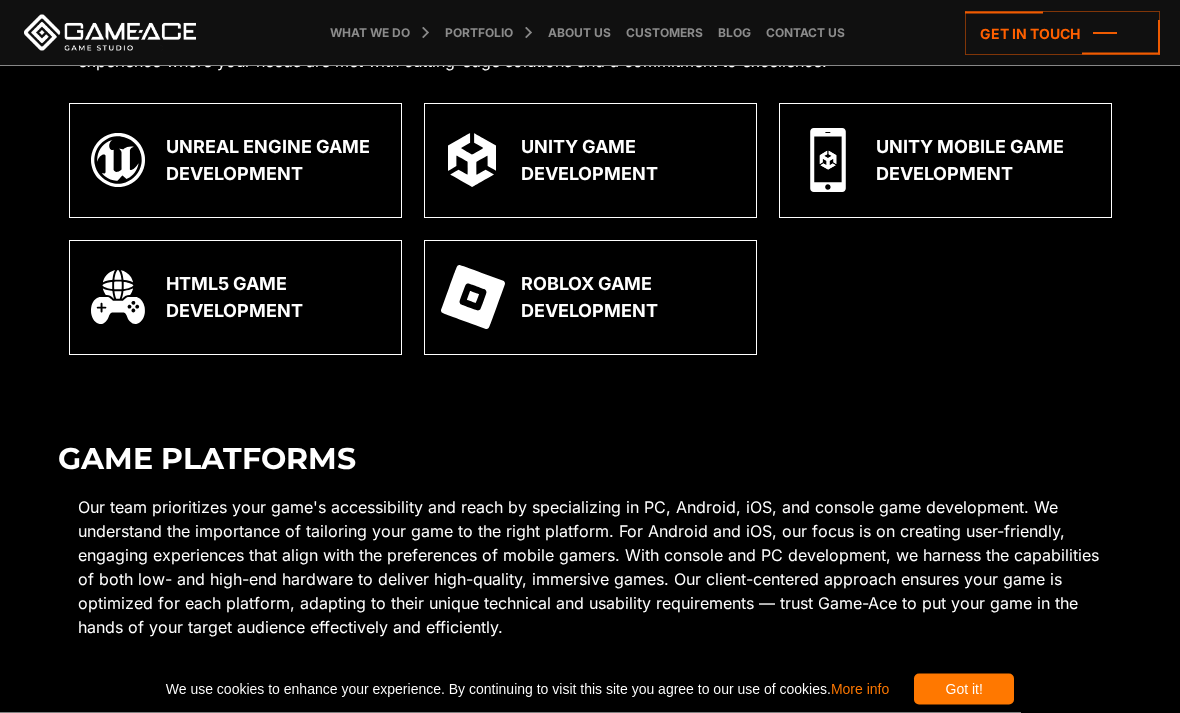 click 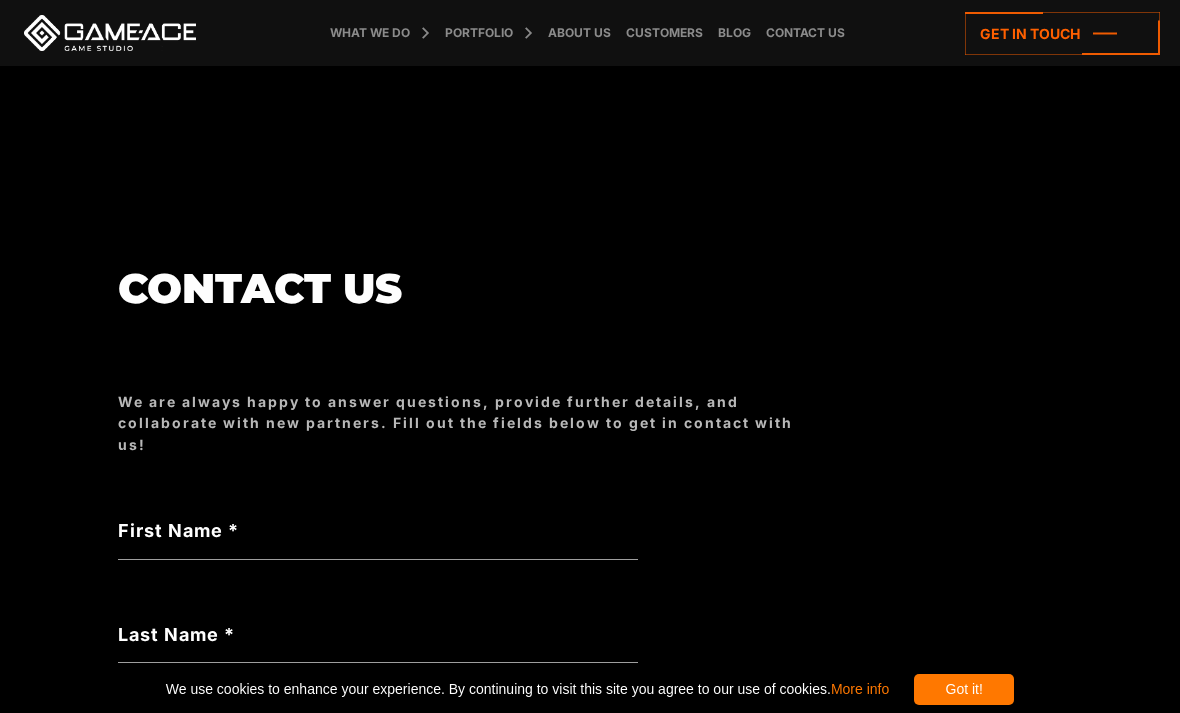 scroll, scrollTop: 0, scrollLeft: 0, axis: both 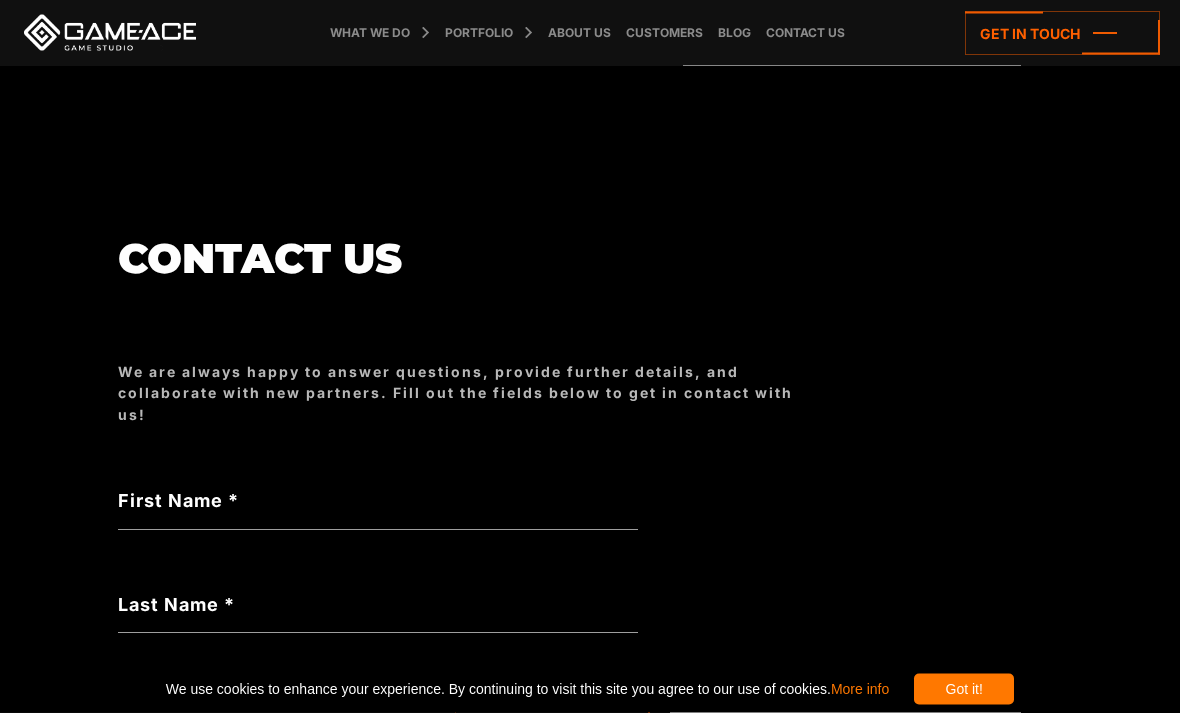 click on "First Name *" at bounding box center (378, 501) 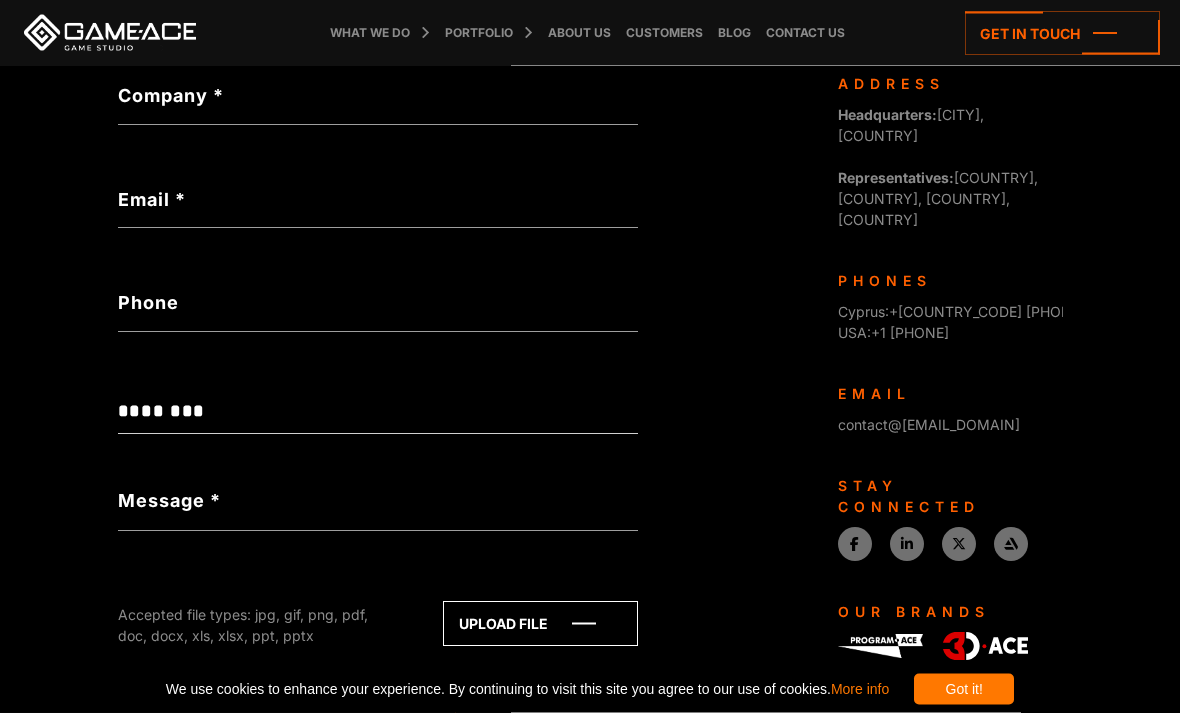 scroll, scrollTop: 635, scrollLeft: 0, axis: vertical 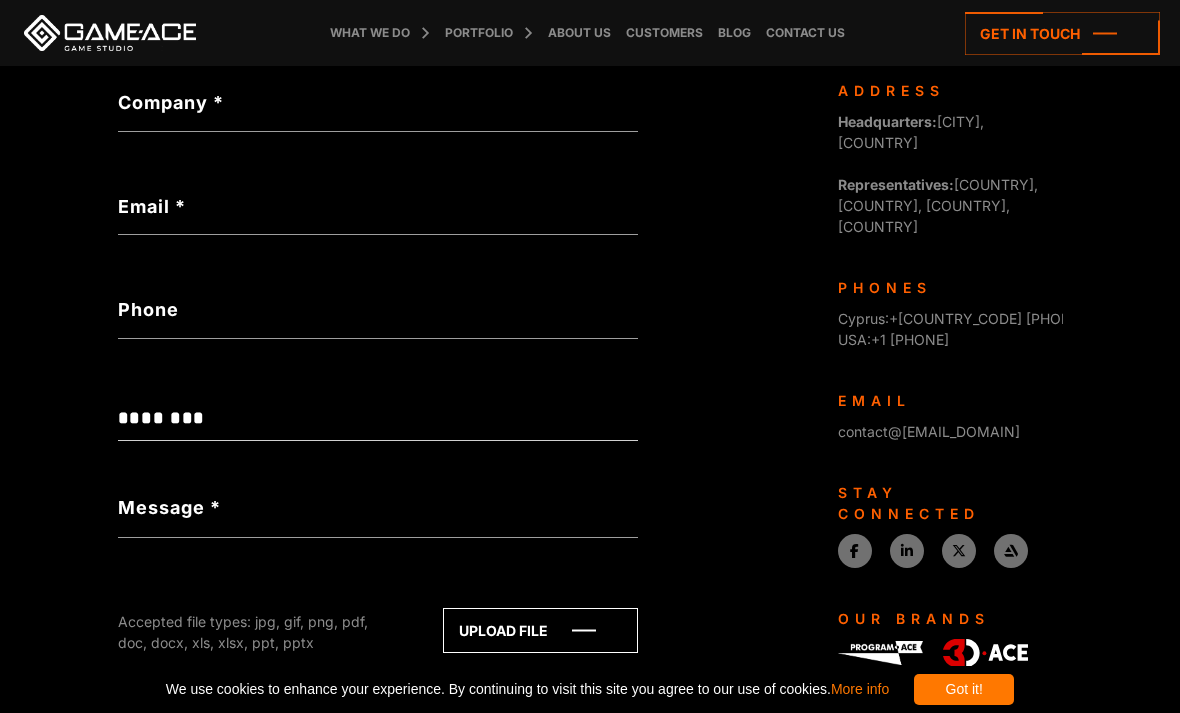 type on "*****" 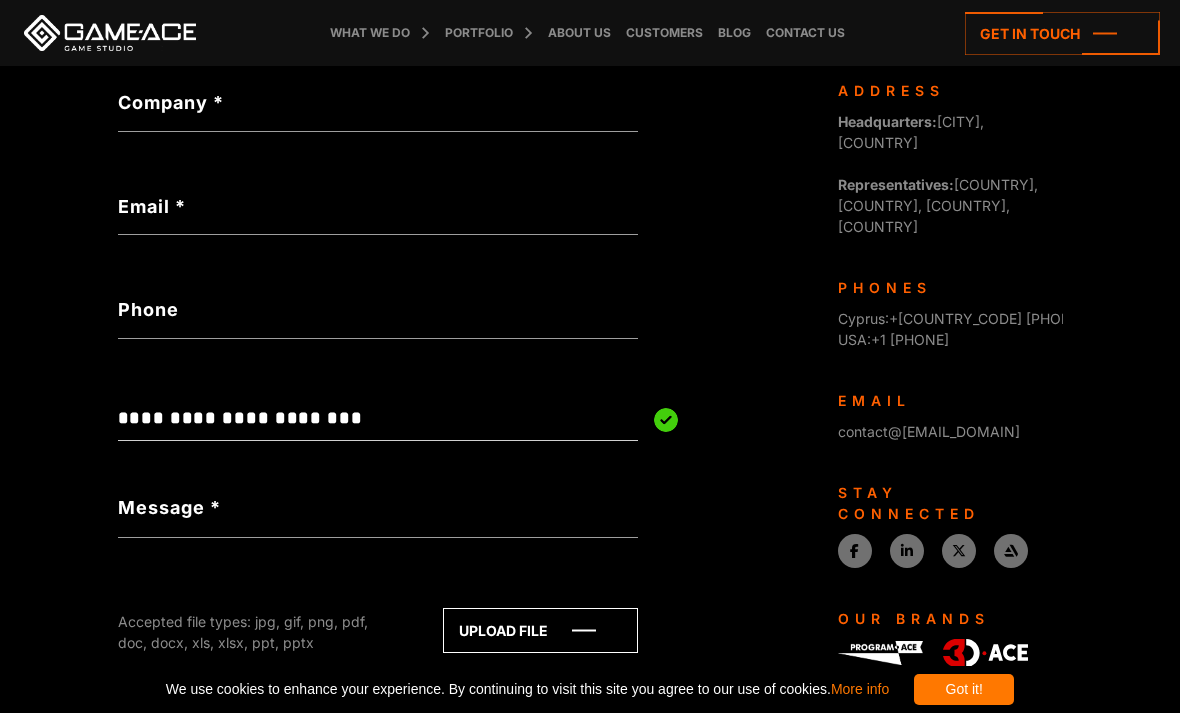 click on "Message *" at bounding box center (169, 507) 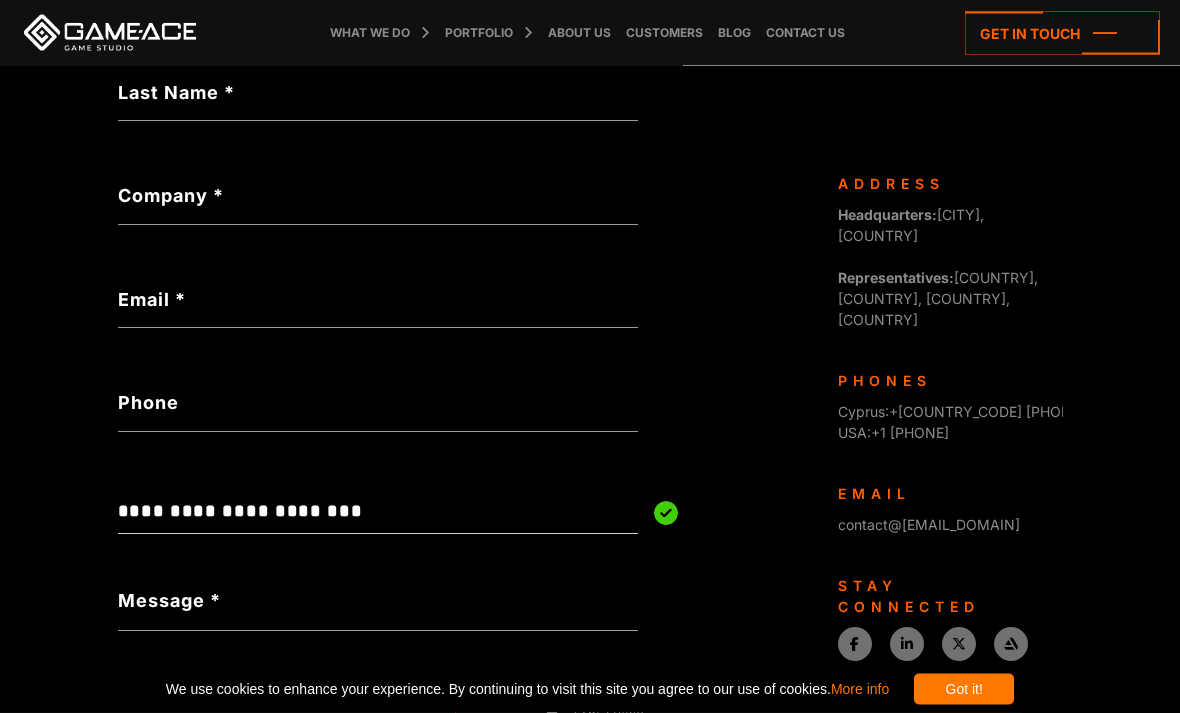 scroll, scrollTop: 438, scrollLeft: 0, axis: vertical 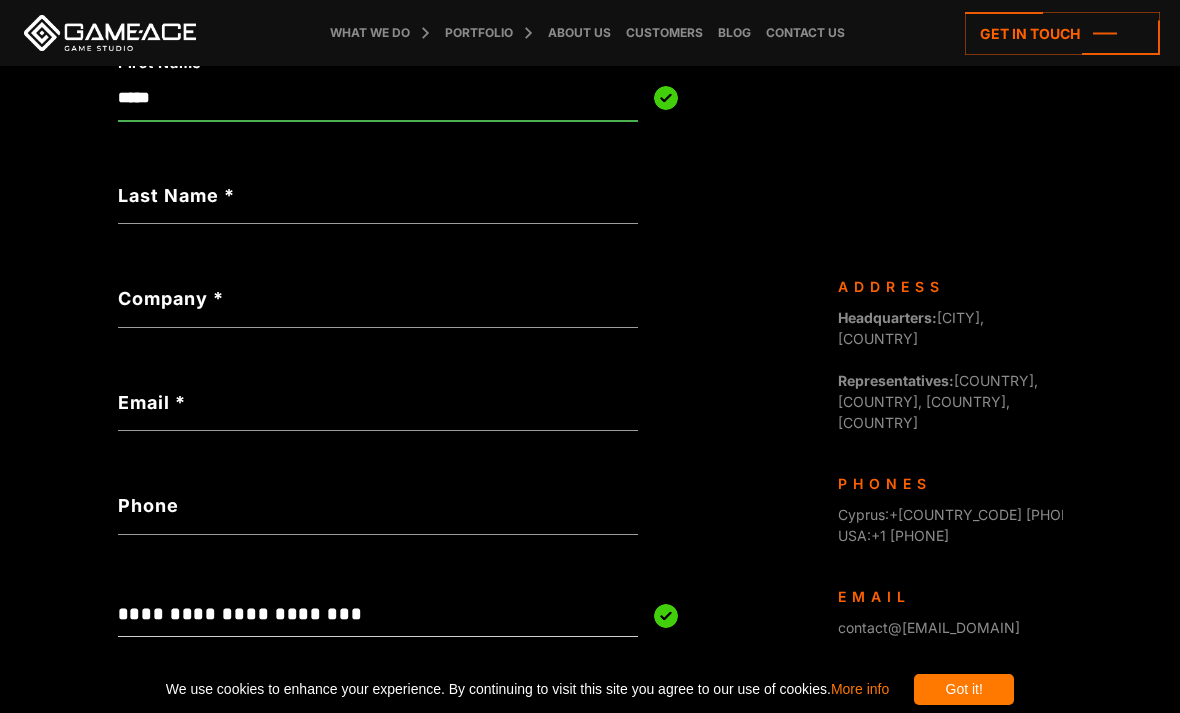 click on "**********" at bounding box center (378, 555) 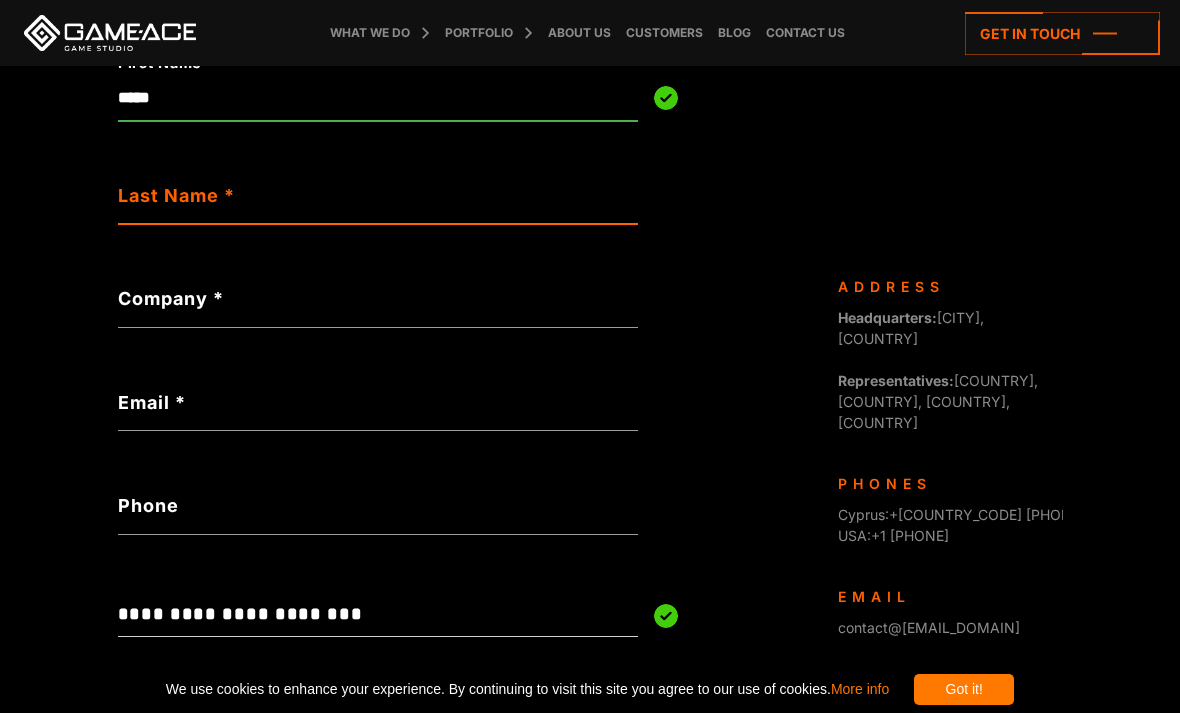 scroll, scrollTop: 438, scrollLeft: 0, axis: vertical 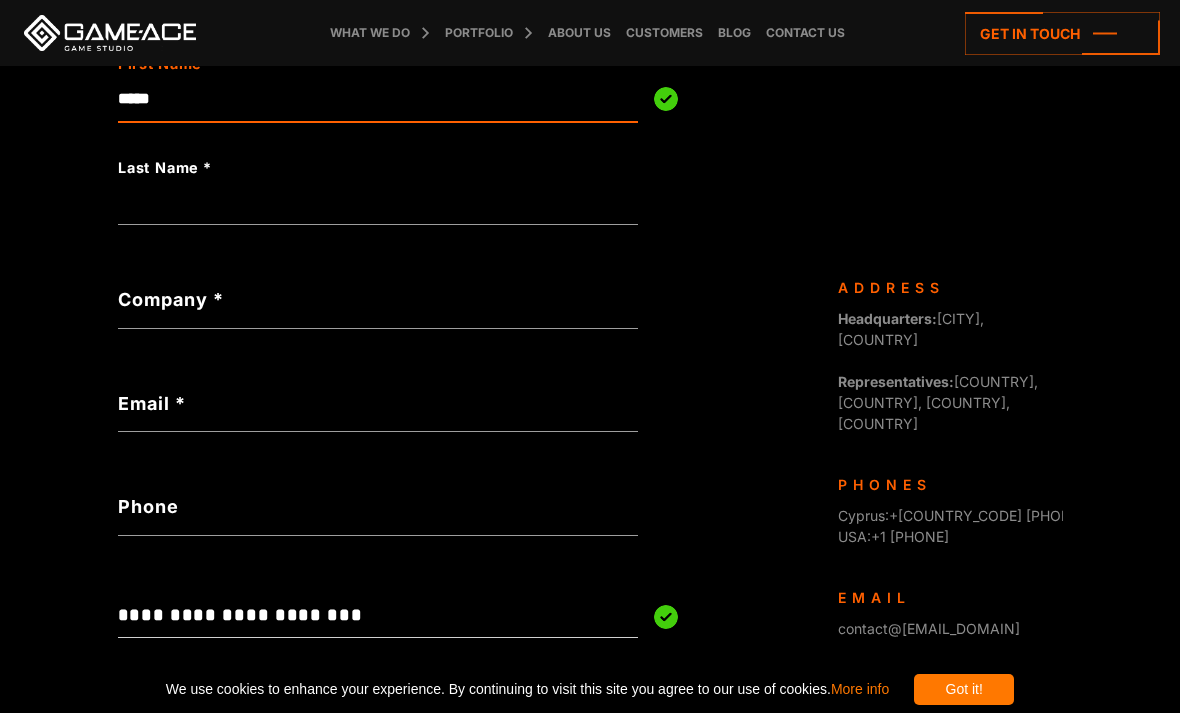 click on "*****" at bounding box center (378, 99) 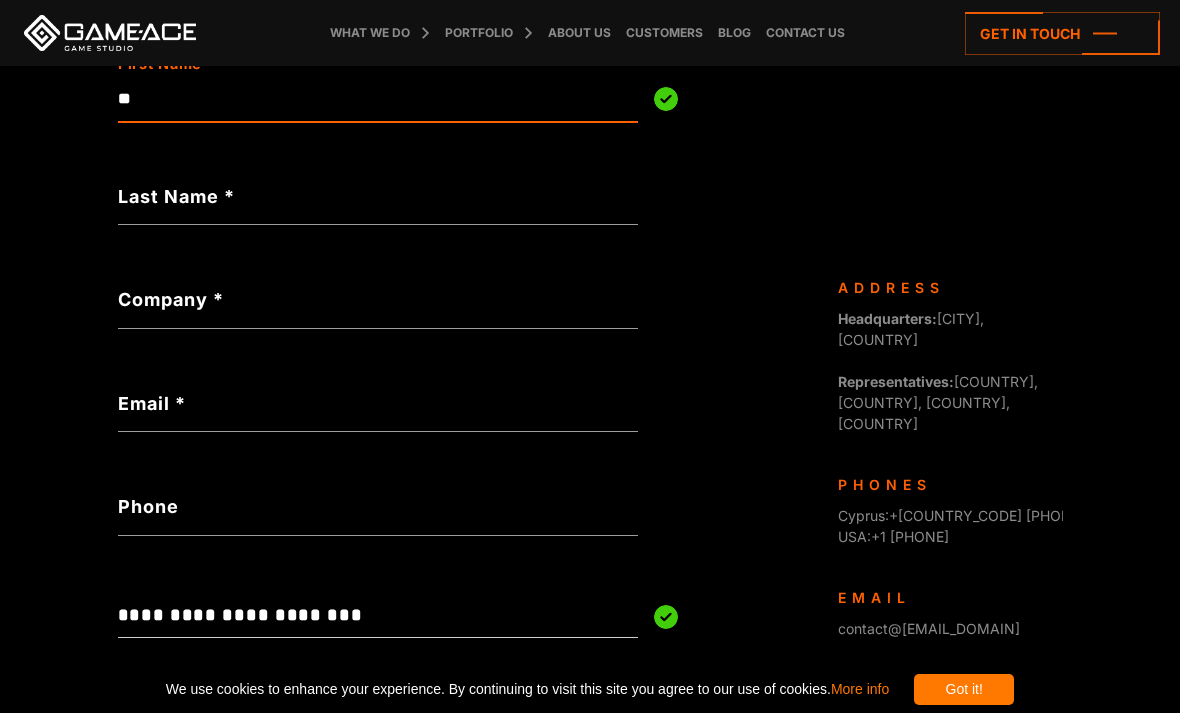 type on "*" 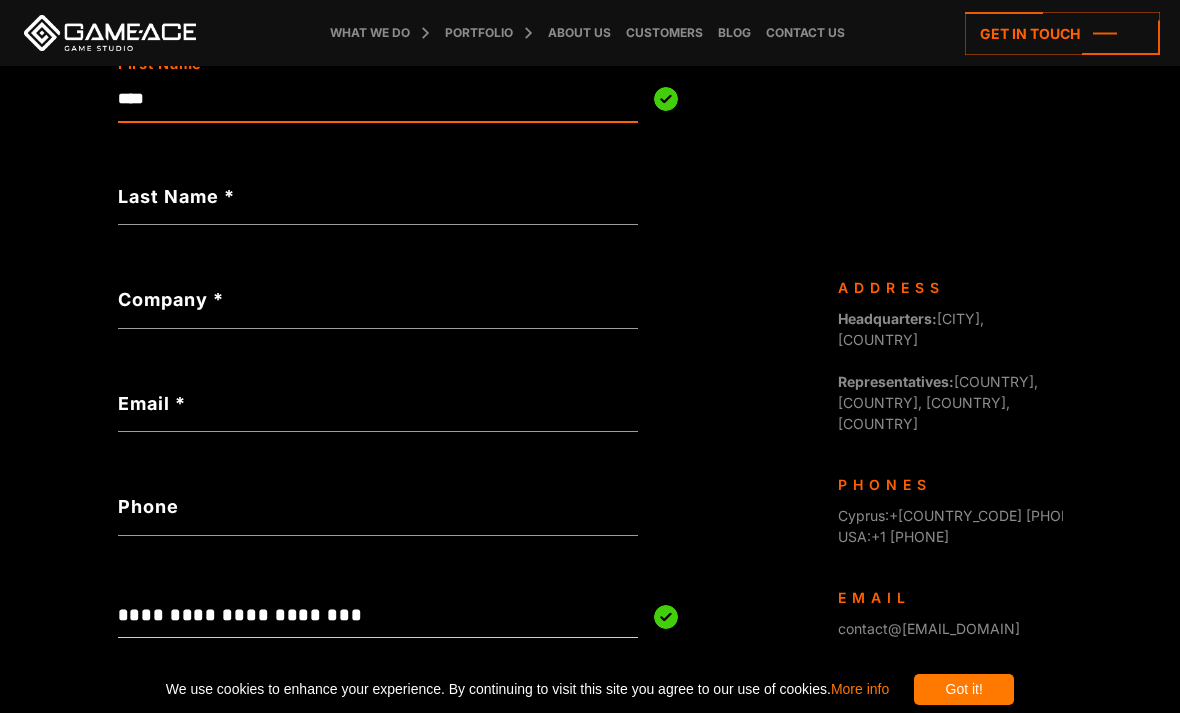type on "*****" 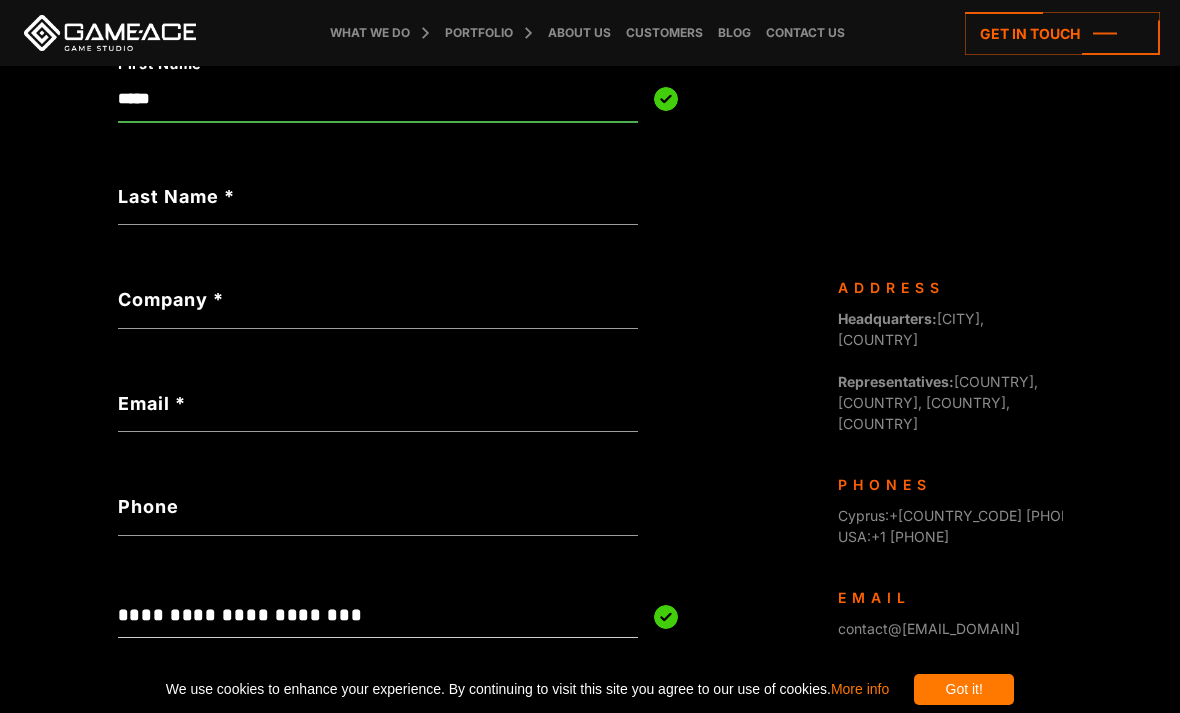 click on "Last Name *" at bounding box center [378, 196] 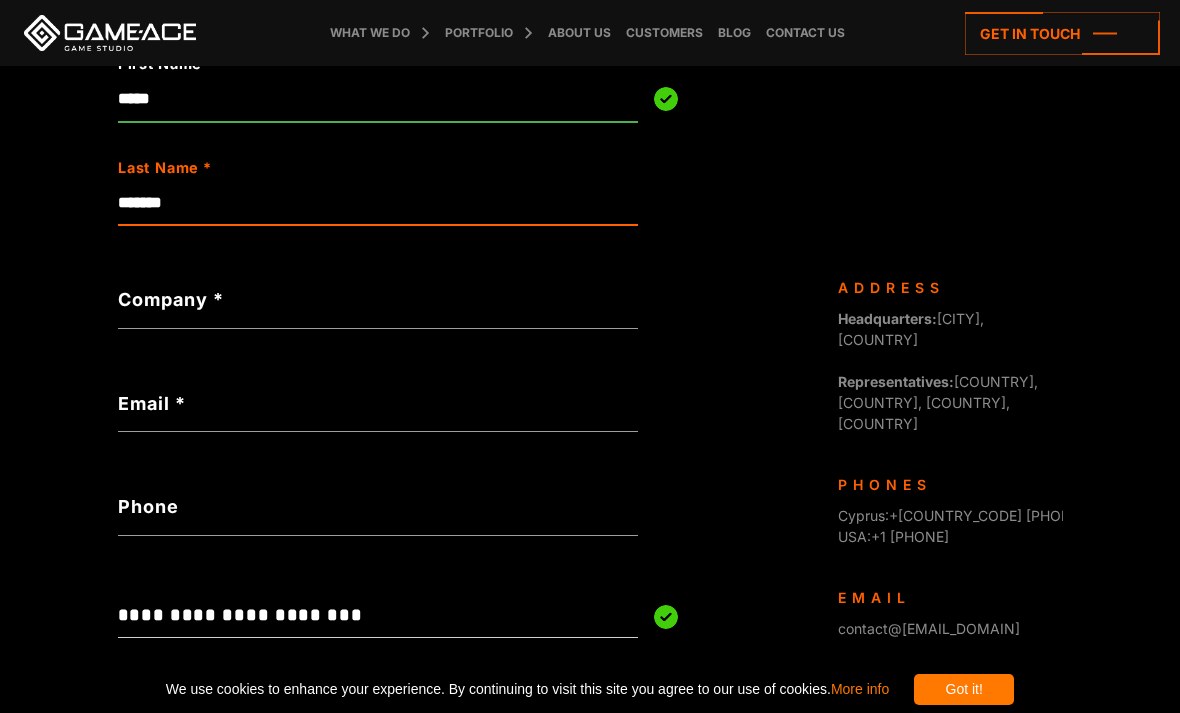 type on "*******" 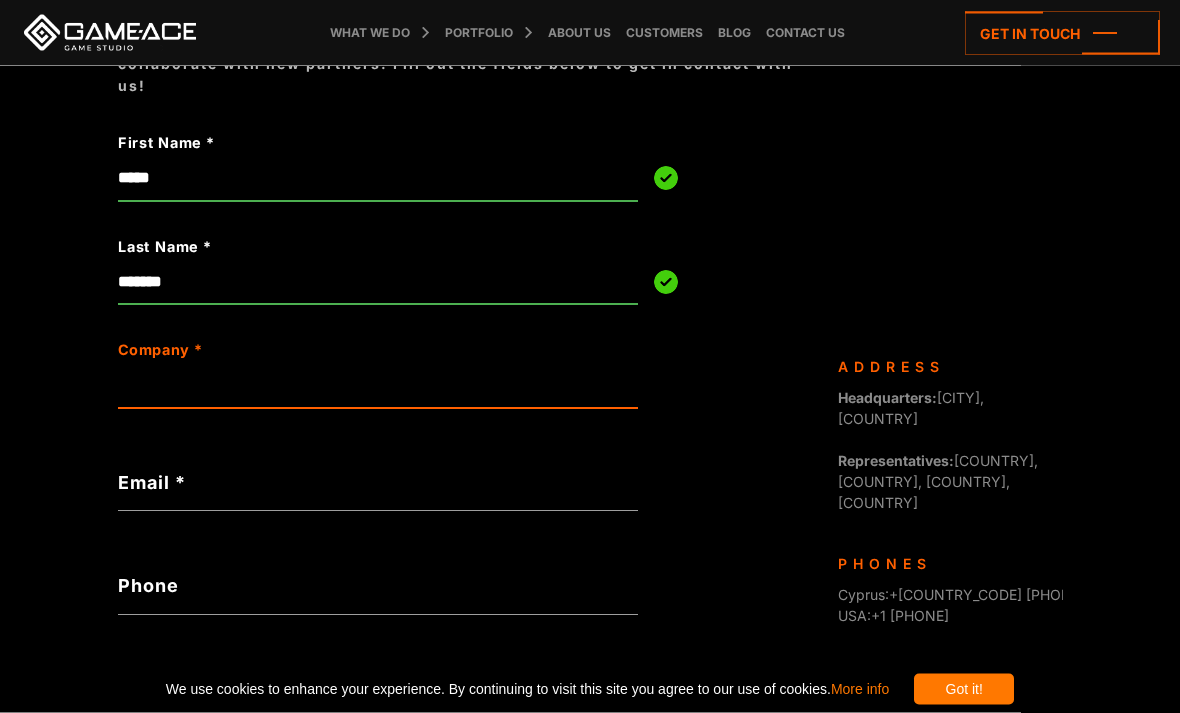 scroll, scrollTop: 357, scrollLeft: 0, axis: vertical 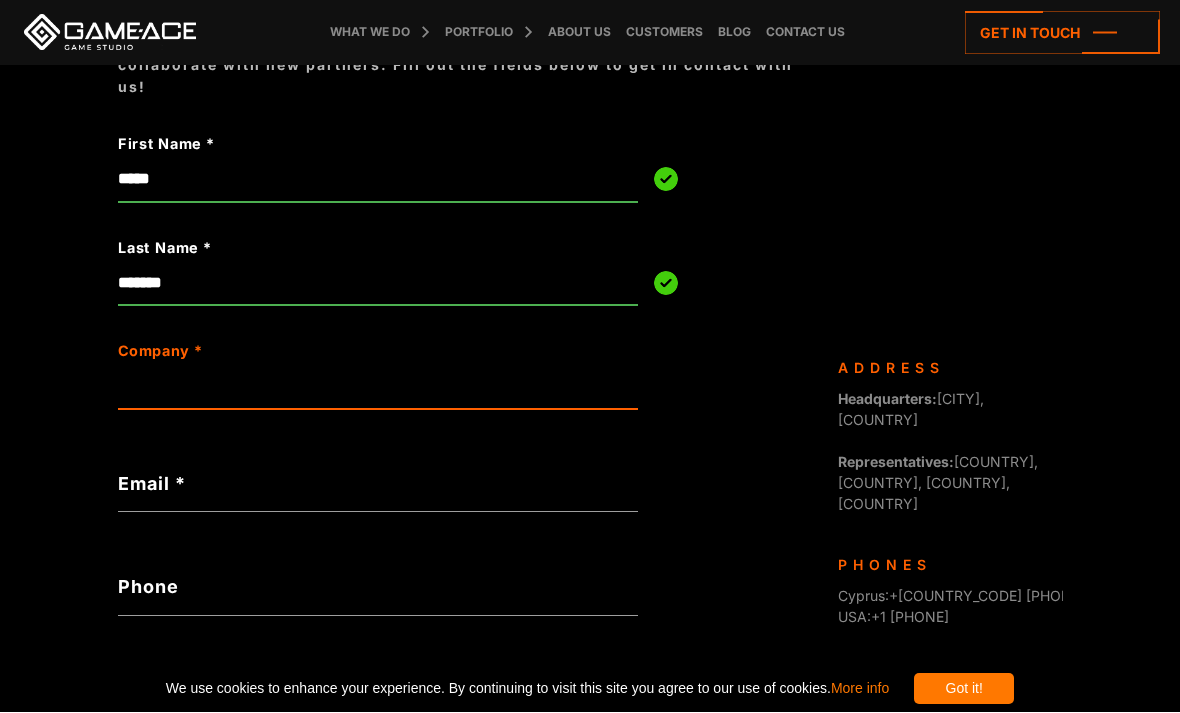click on "Company *" at bounding box center (378, 387) 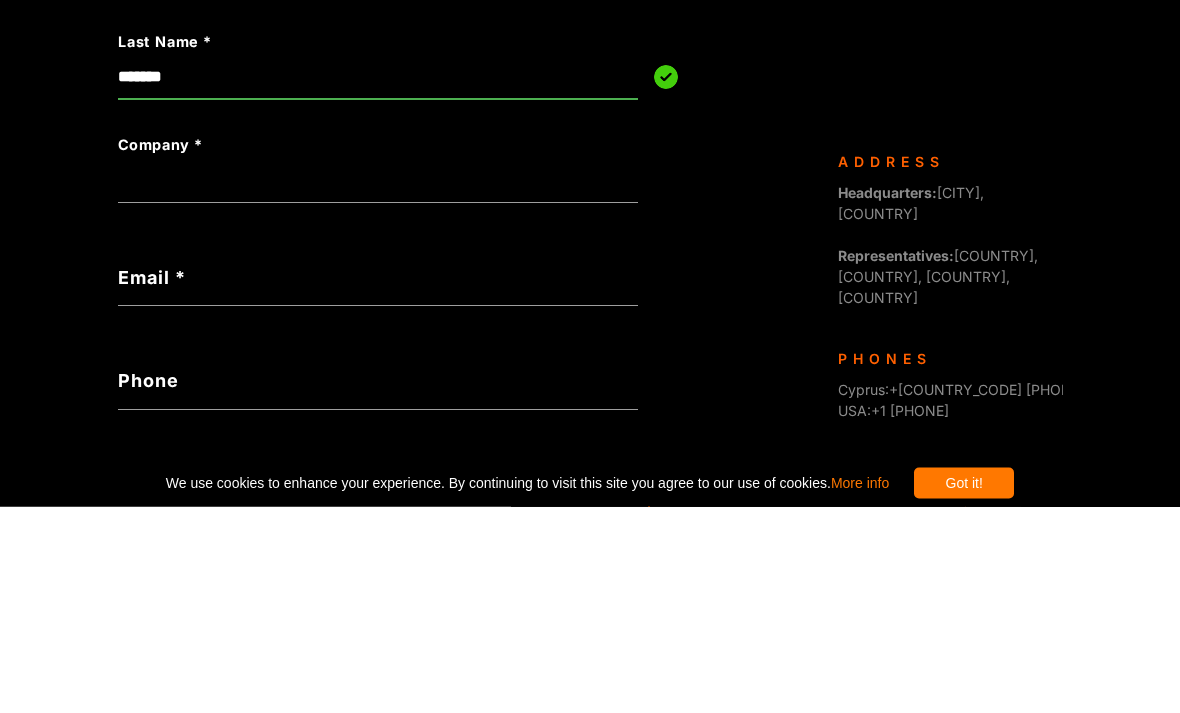 scroll, scrollTop: 564, scrollLeft: 0, axis: vertical 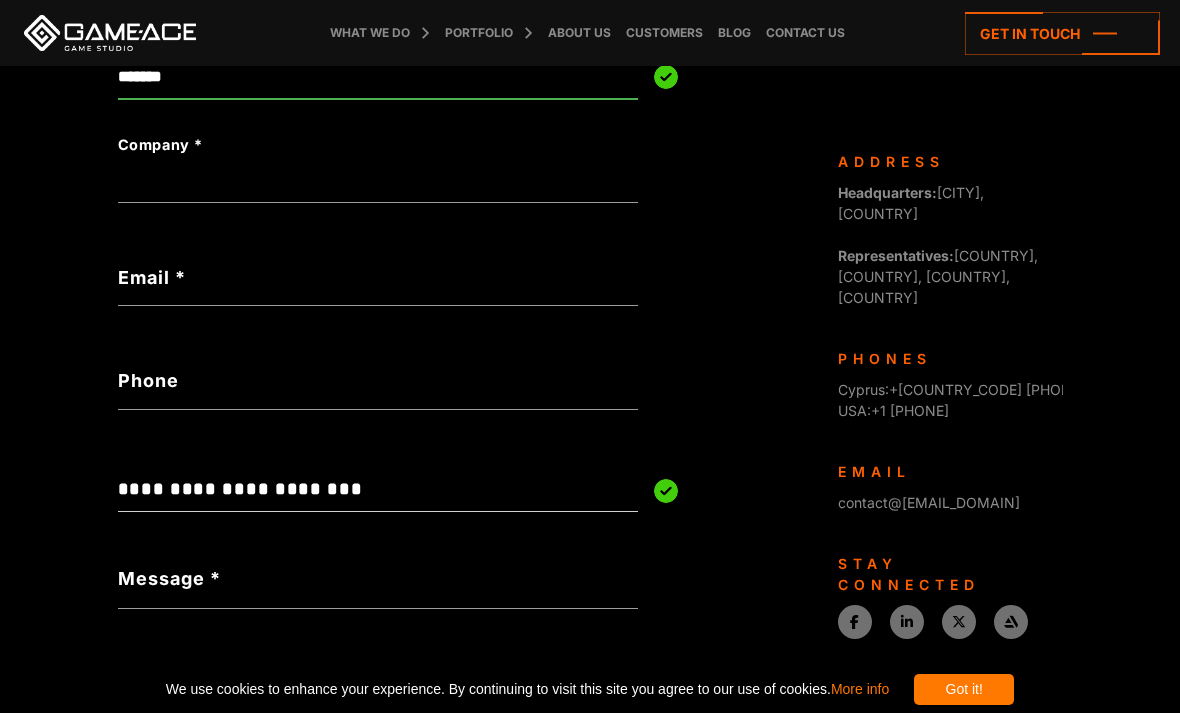 click on "Email *" at bounding box center (378, 277) 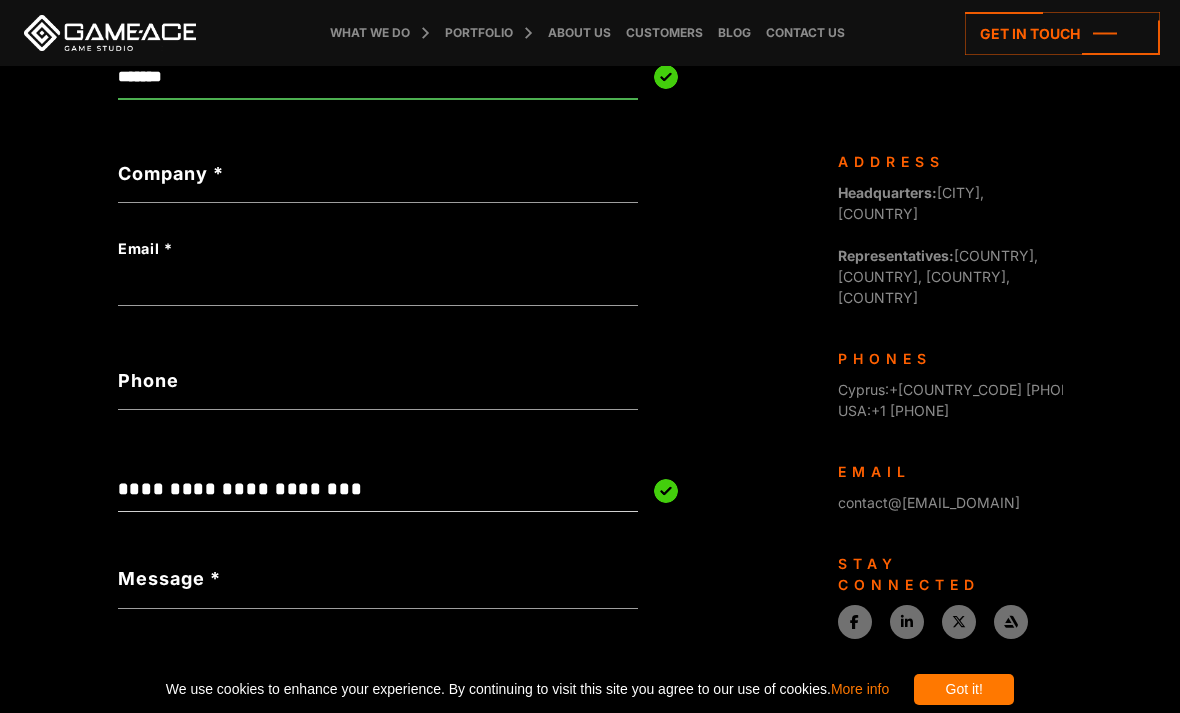 click on "**********" at bounding box center (590, 195) 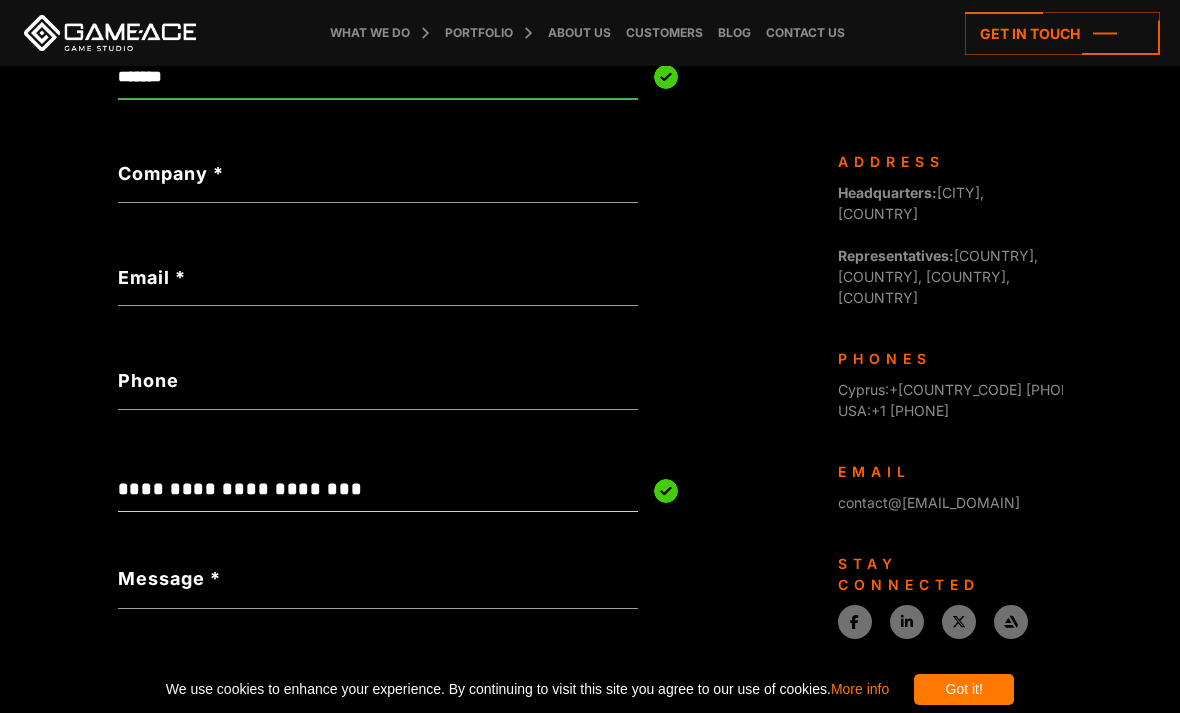 click on "Company *" at bounding box center [378, 173] 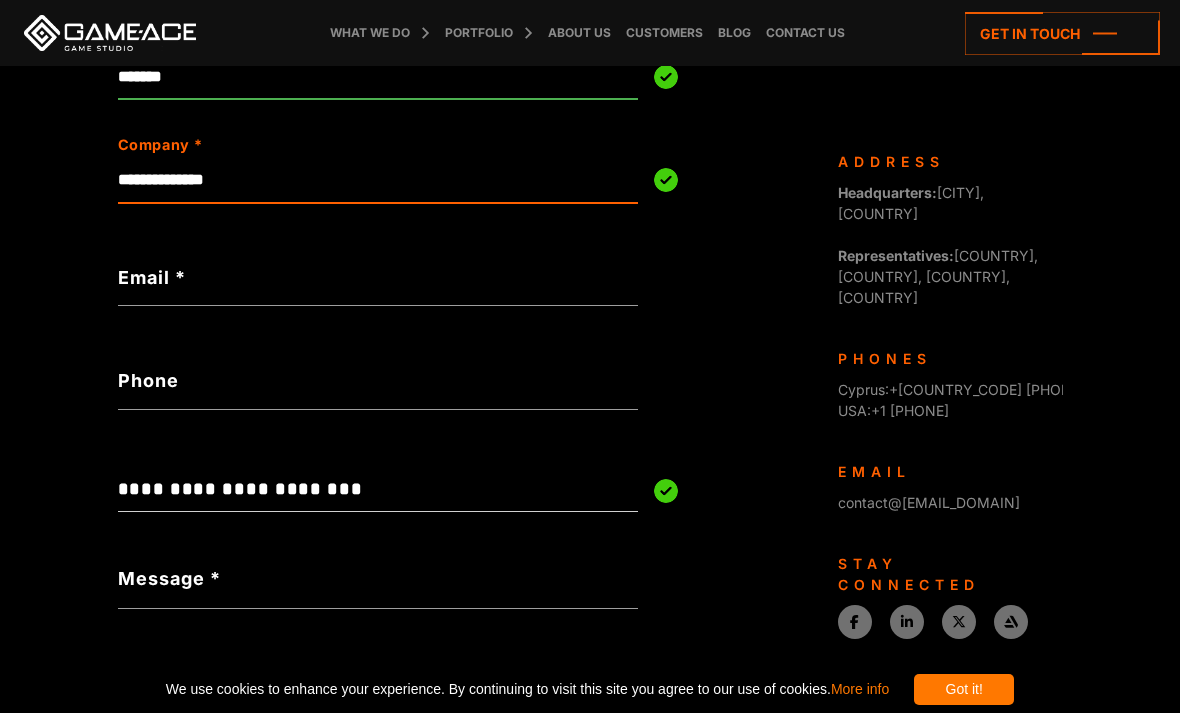 type on "**********" 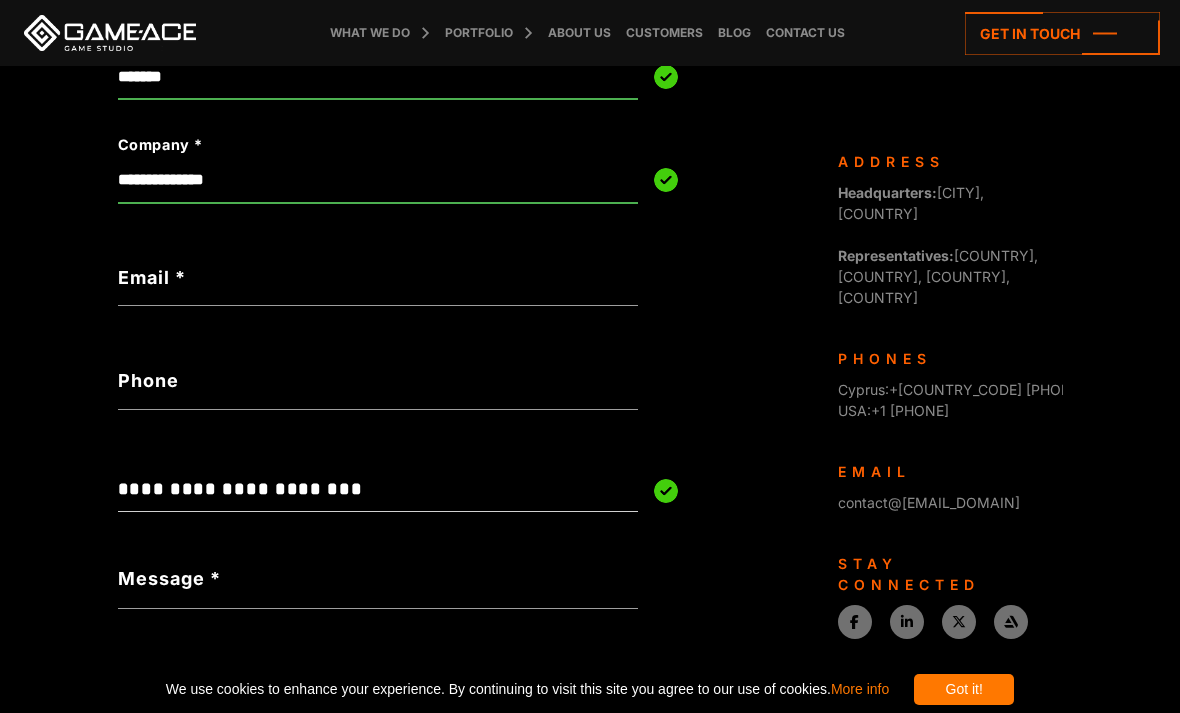 click on "Email *" at bounding box center [378, 277] 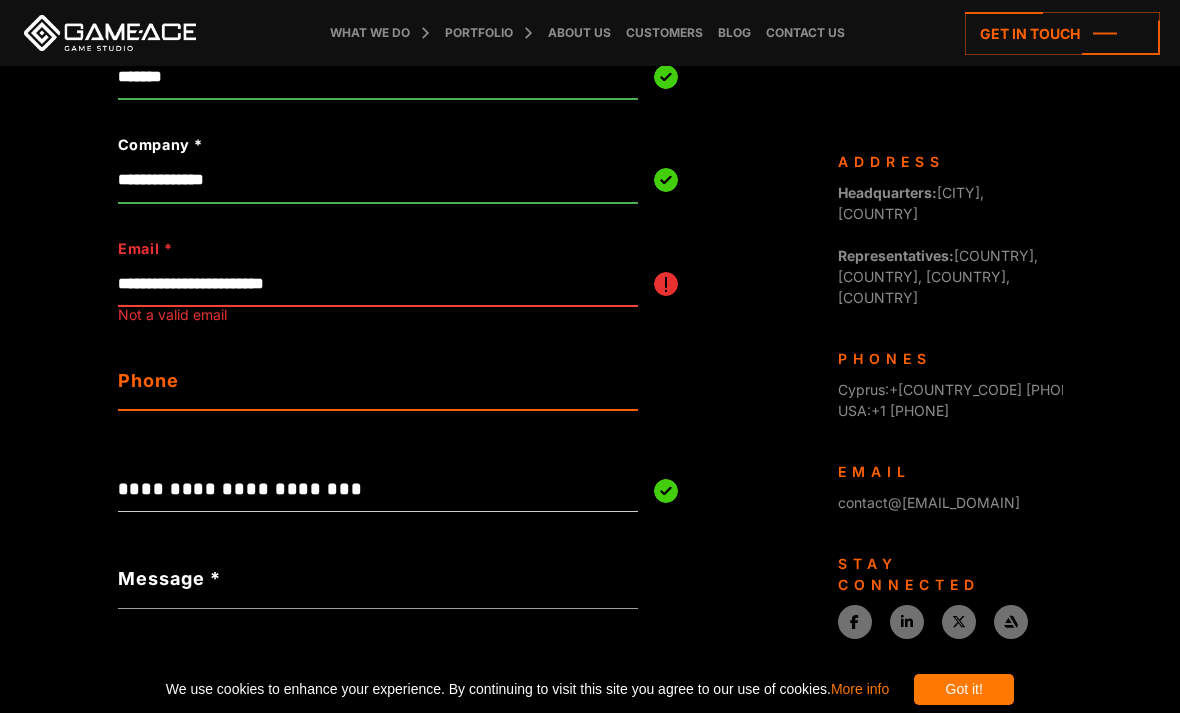 click on "Phone" at bounding box center (378, 387) 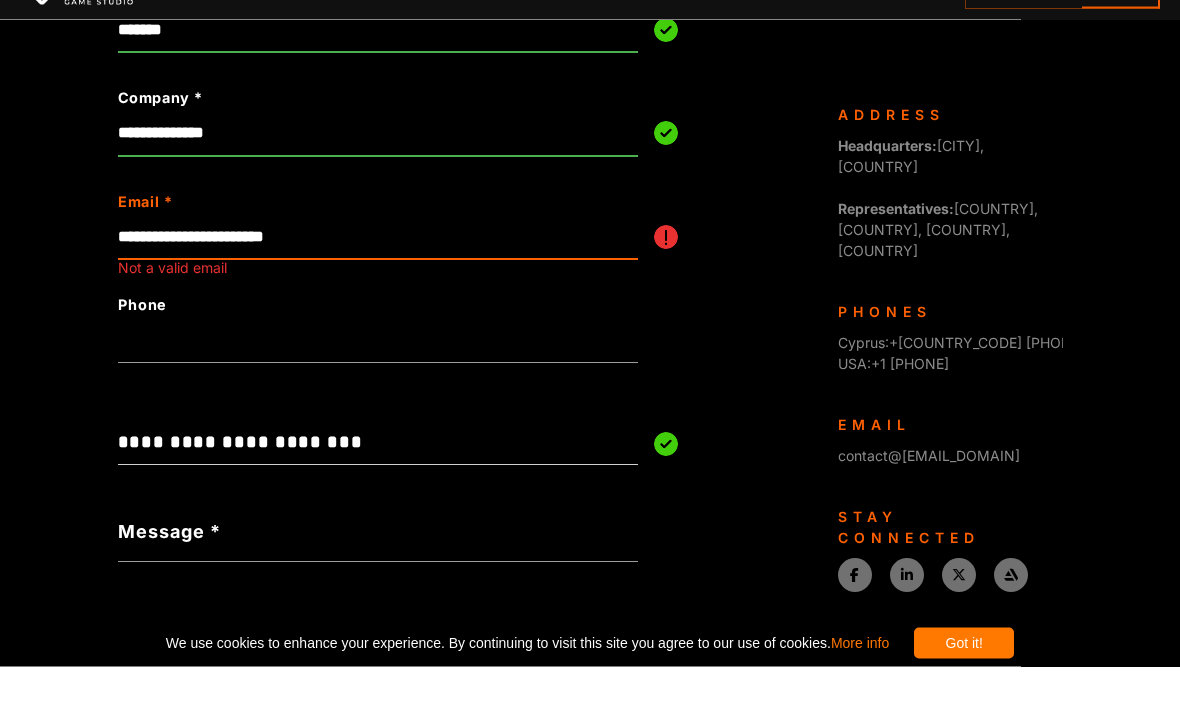 click on "**********" at bounding box center [378, 284] 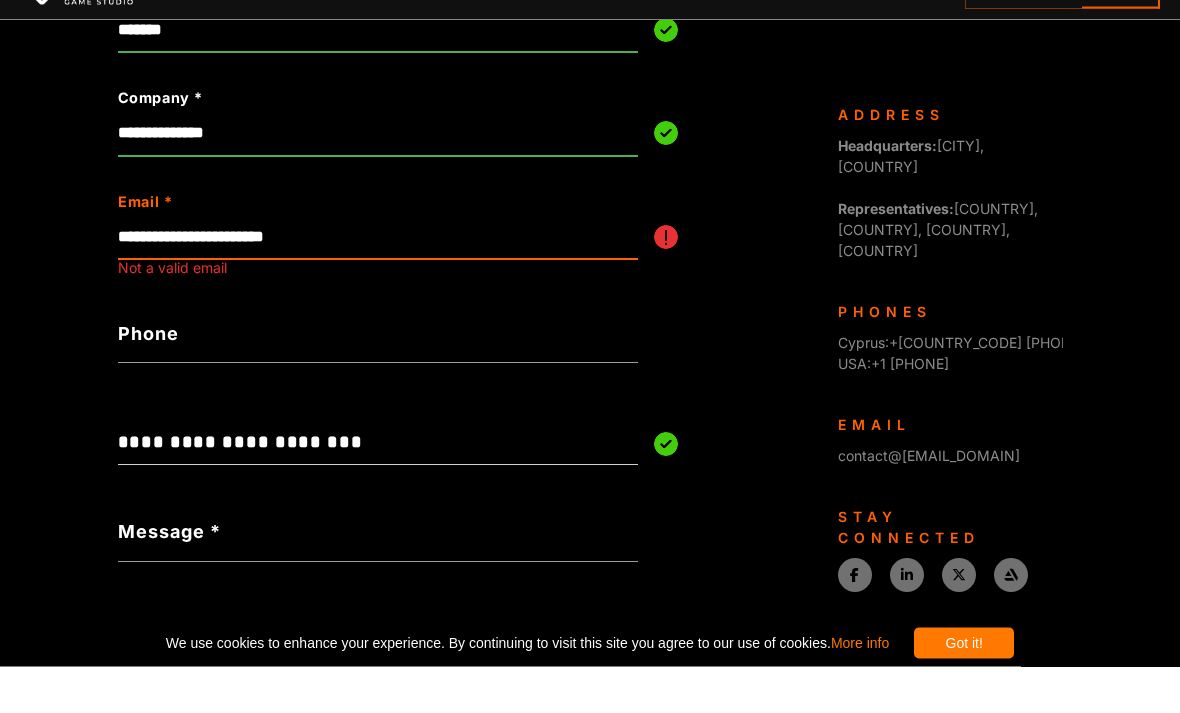 click on "**********" at bounding box center [378, 284] 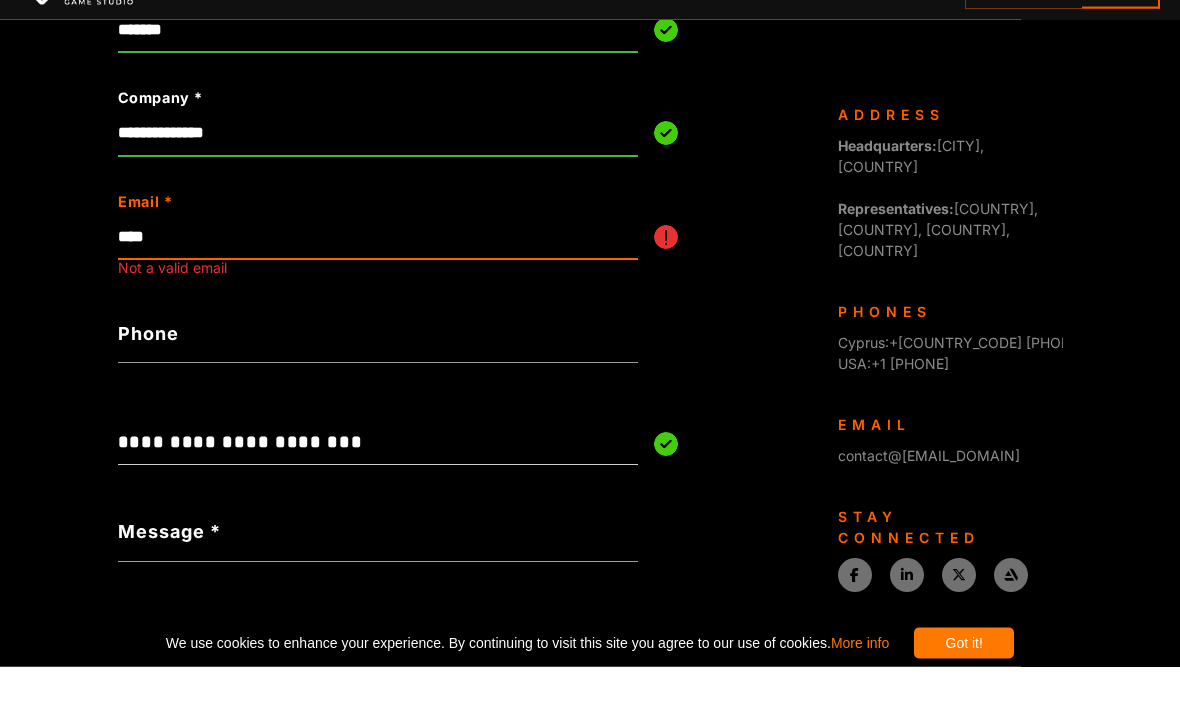 type on "***" 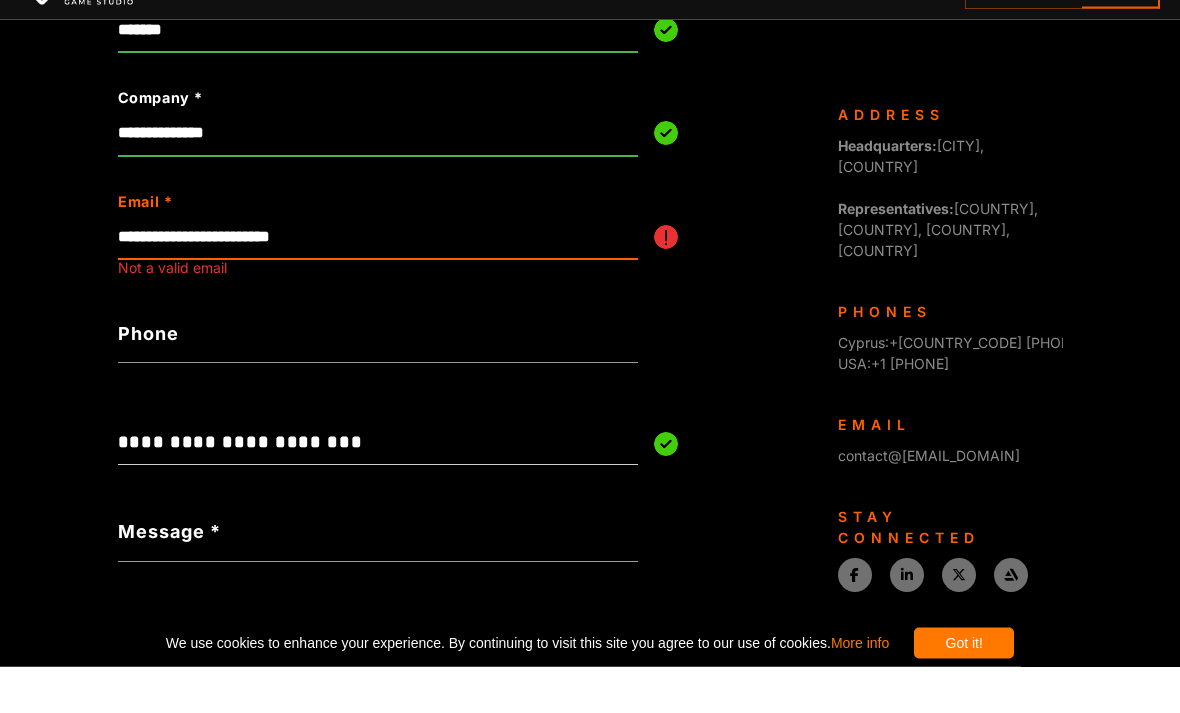 type on "**********" 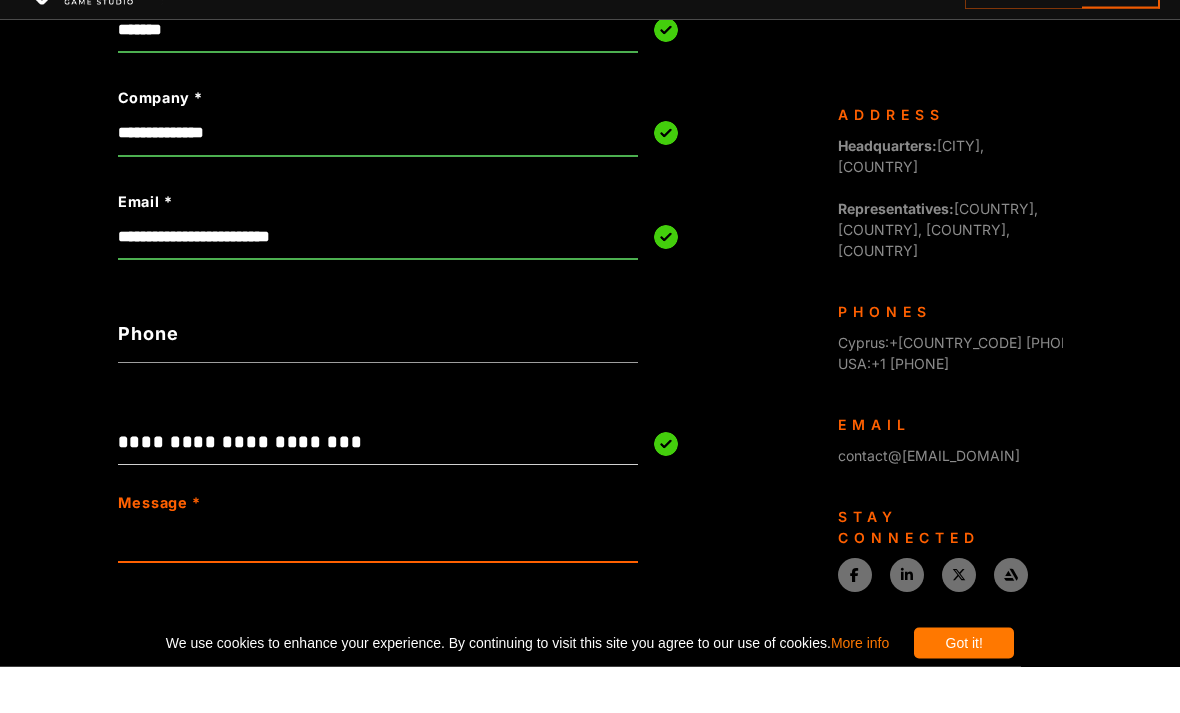 scroll, scrollTop: 614, scrollLeft: 0, axis: vertical 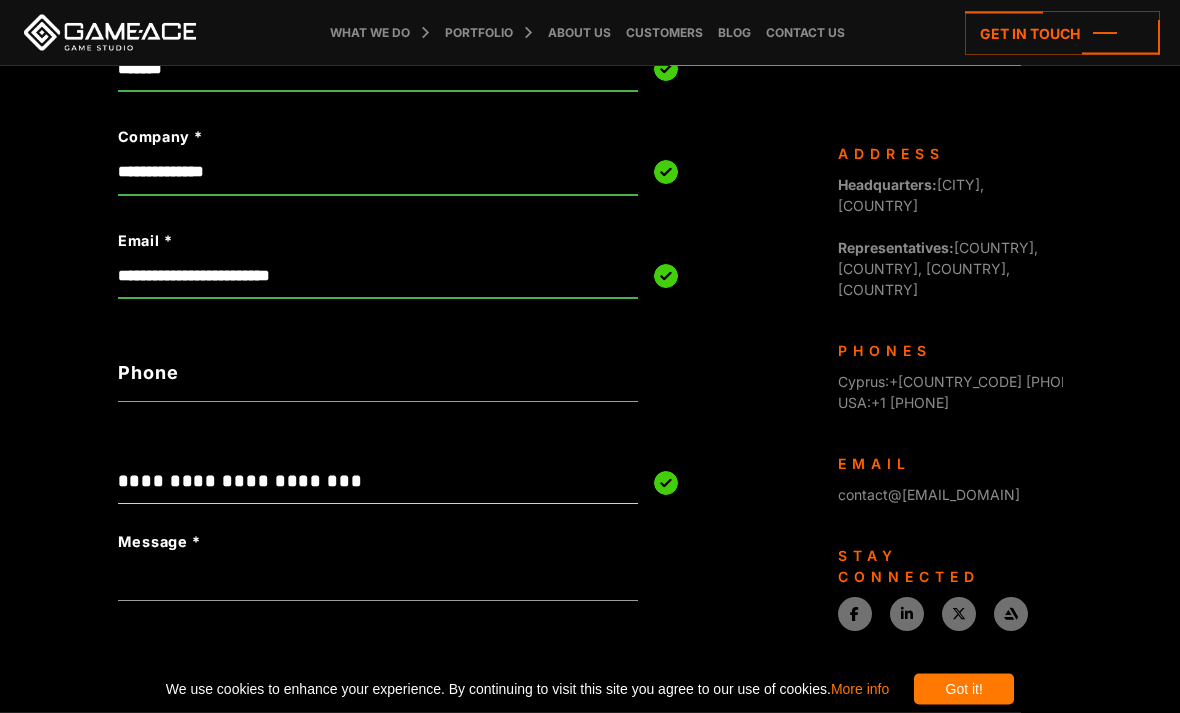 click on "Phone" at bounding box center [378, 373] 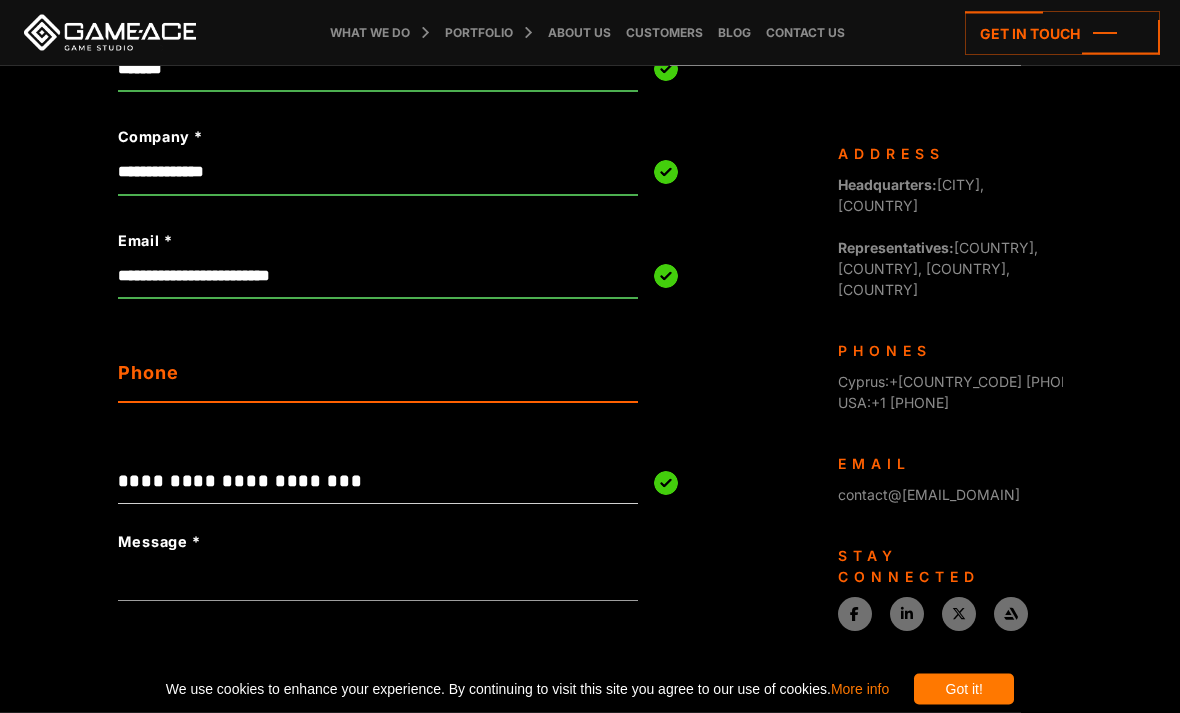 scroll, scrollTop: 571, scrollLeft: 0, axis: vertical 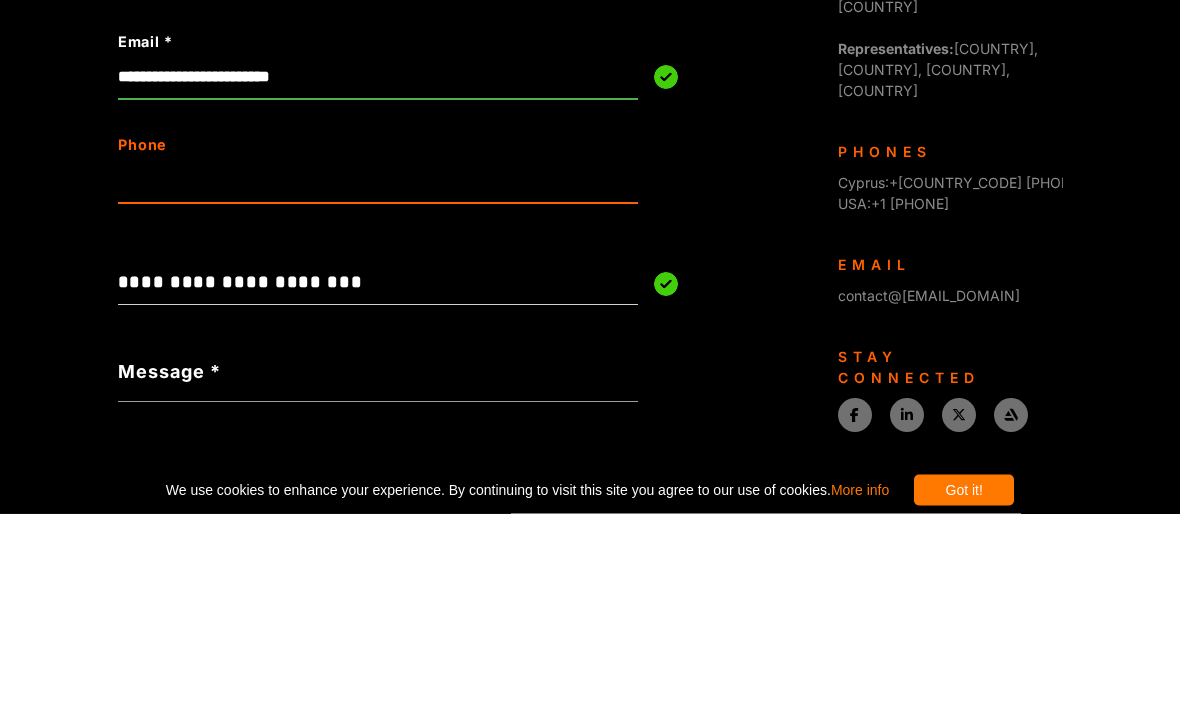 type on "*" 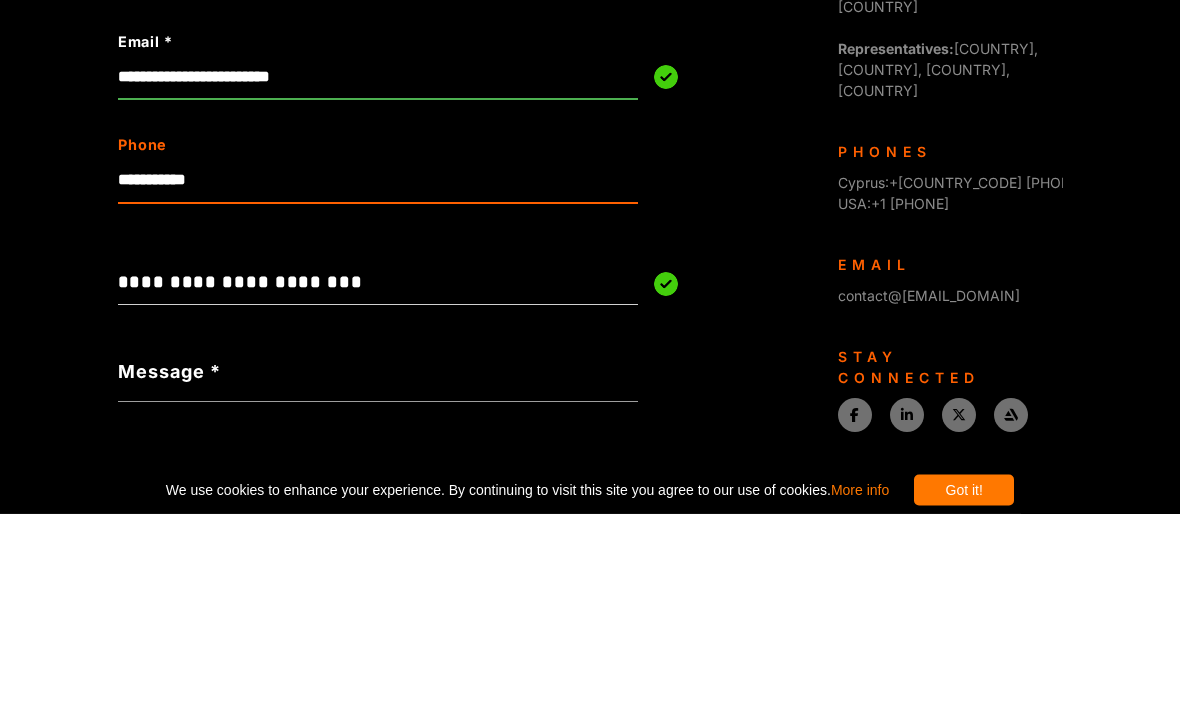 type on "**********" 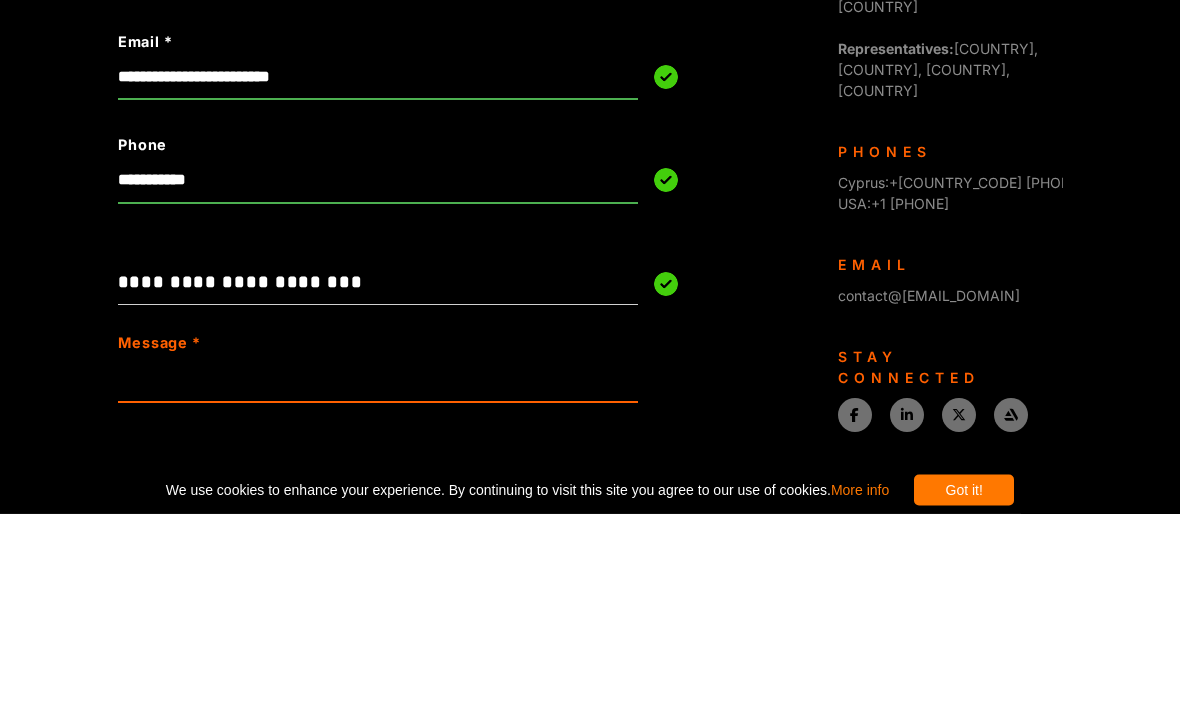 scroll, scrollTop: 614, scrollLeft: 0, axis: vertical 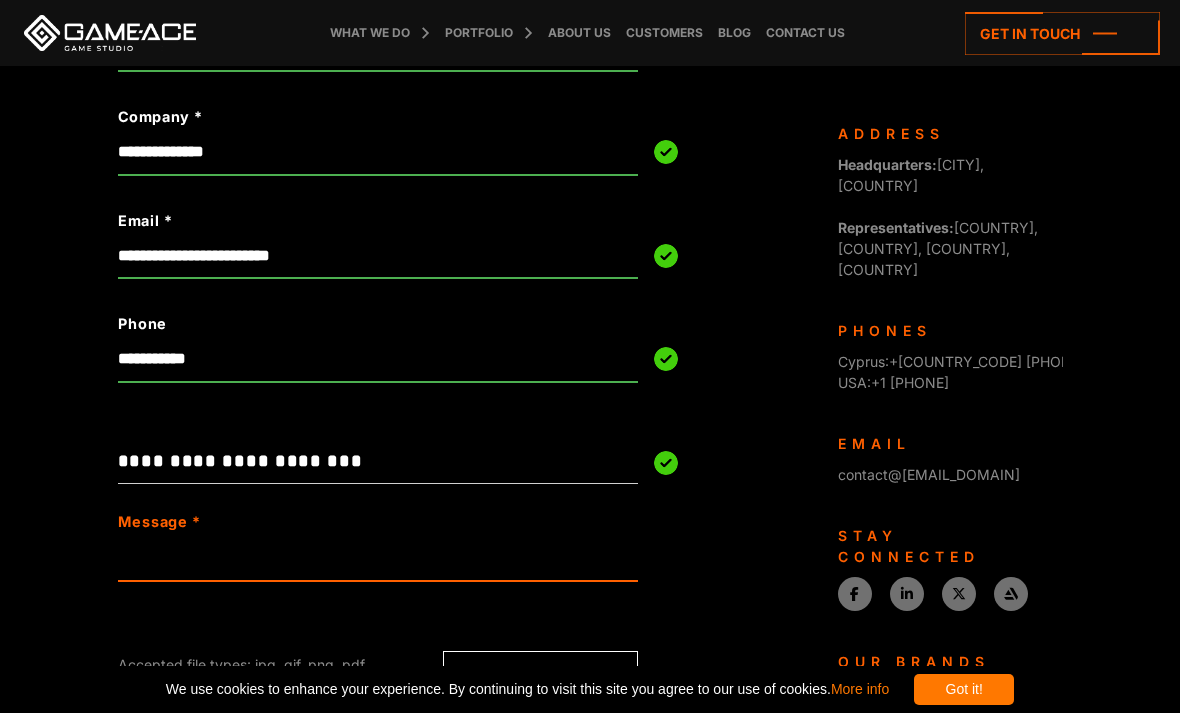 click on "Message *" at bounding box center (378, 558) 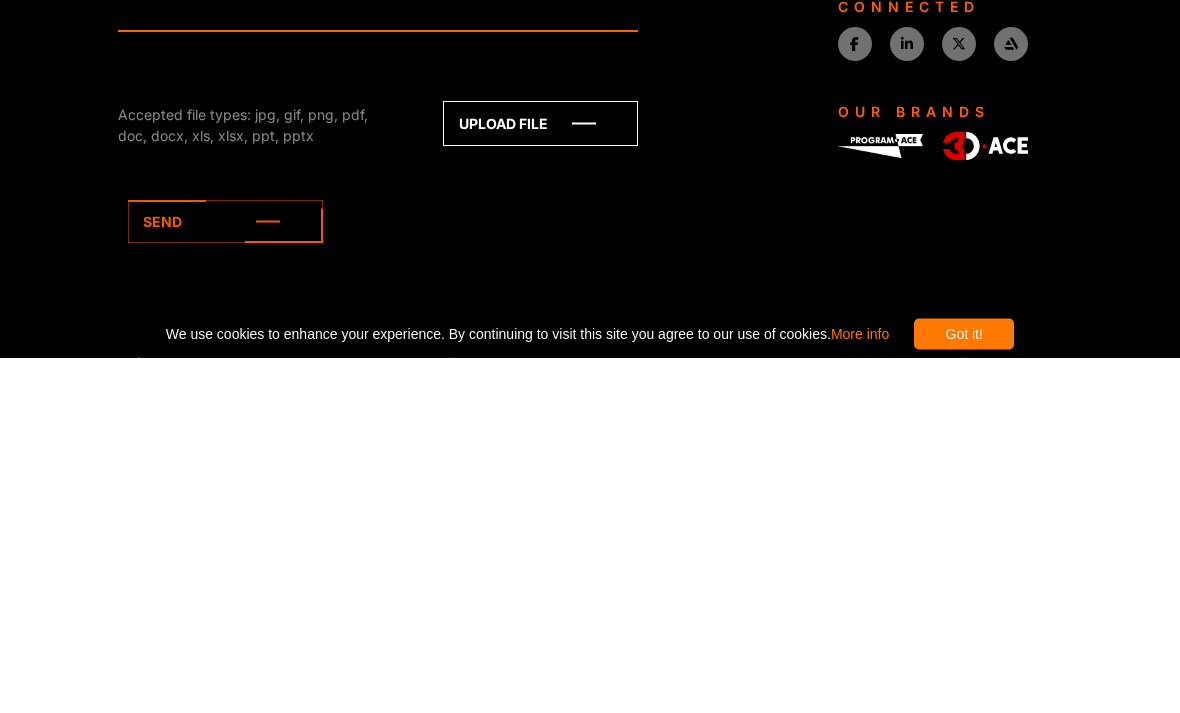 scroll, scrollTop: 786, scrollLeft: 0, axis: vertical 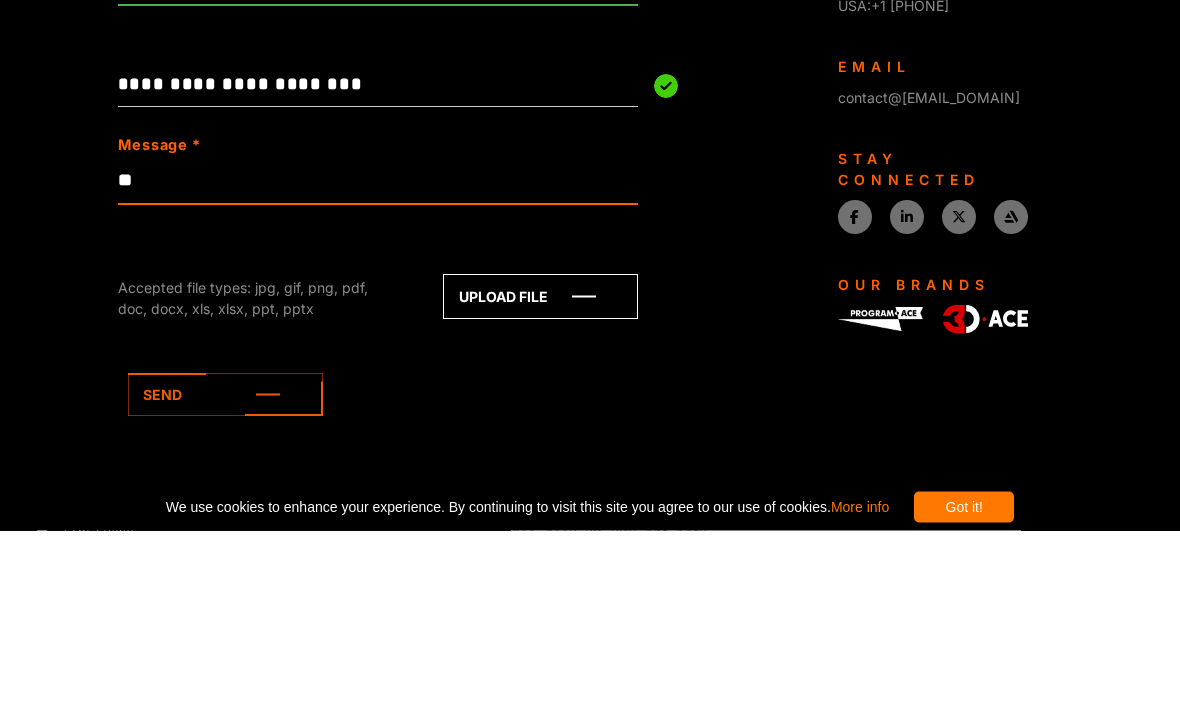 type on "*" 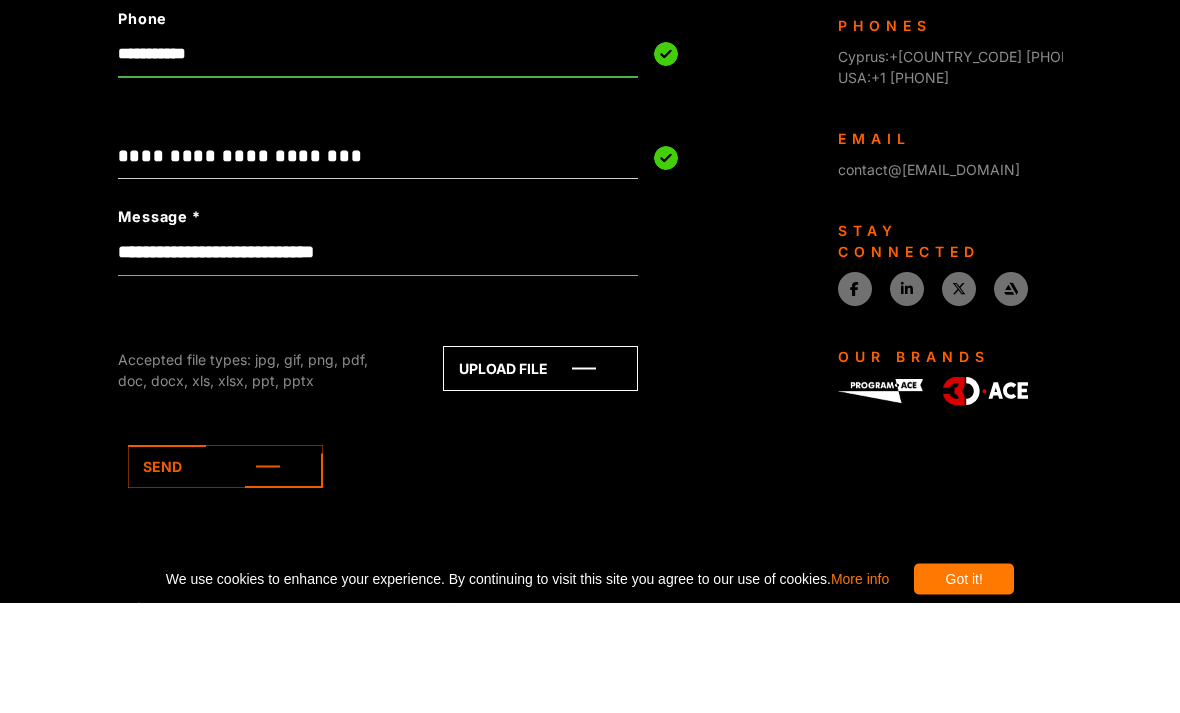 scroll, scrollTop: 811, scrollLeft: 0, axis: vertical 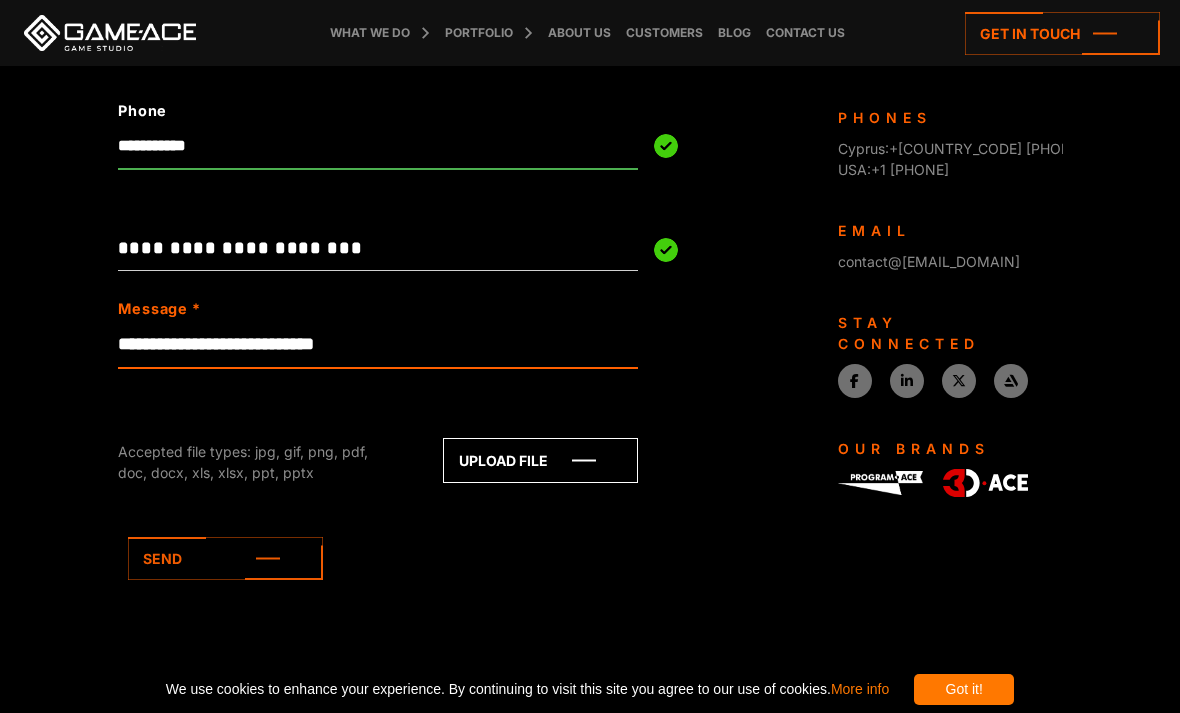 type on "**********" 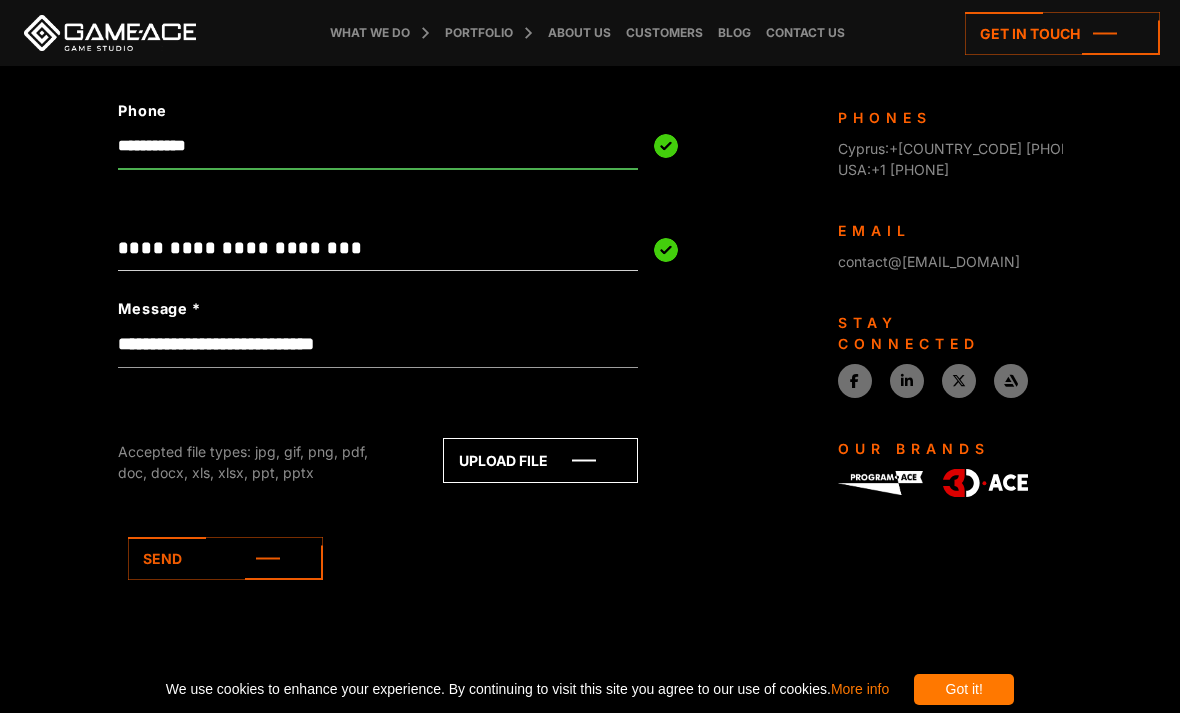 click 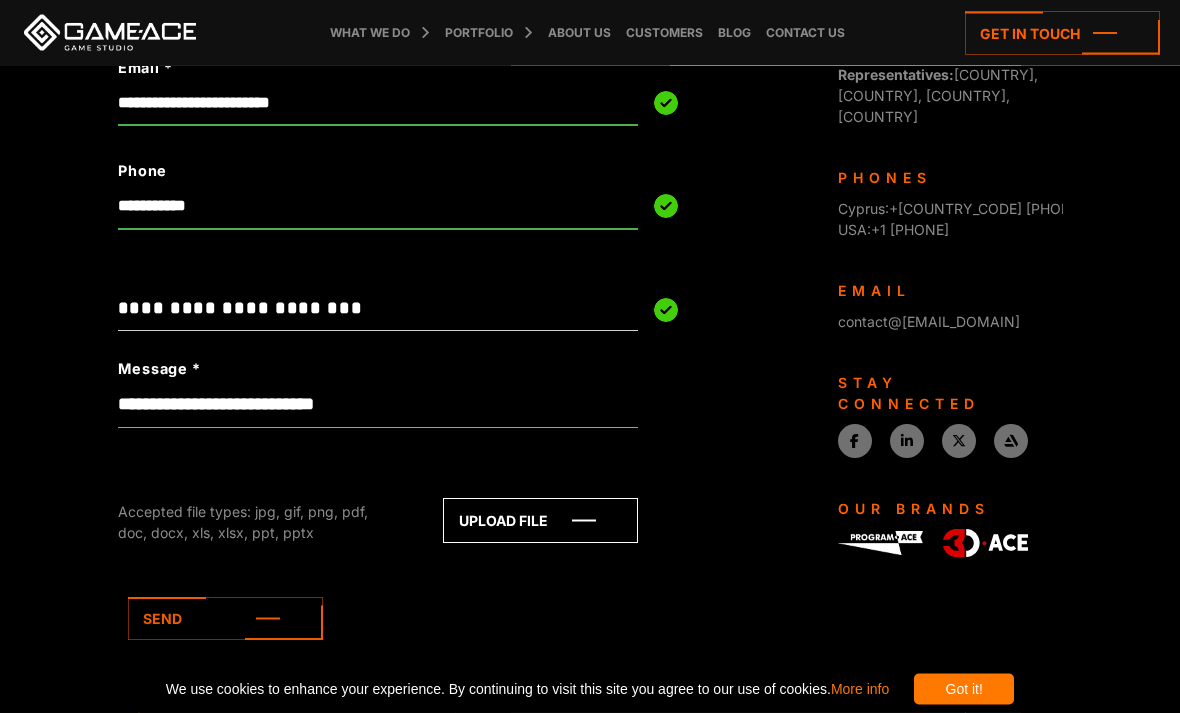 scroll, scrollTop: 744, scrollLeft: 0, axis: vertical 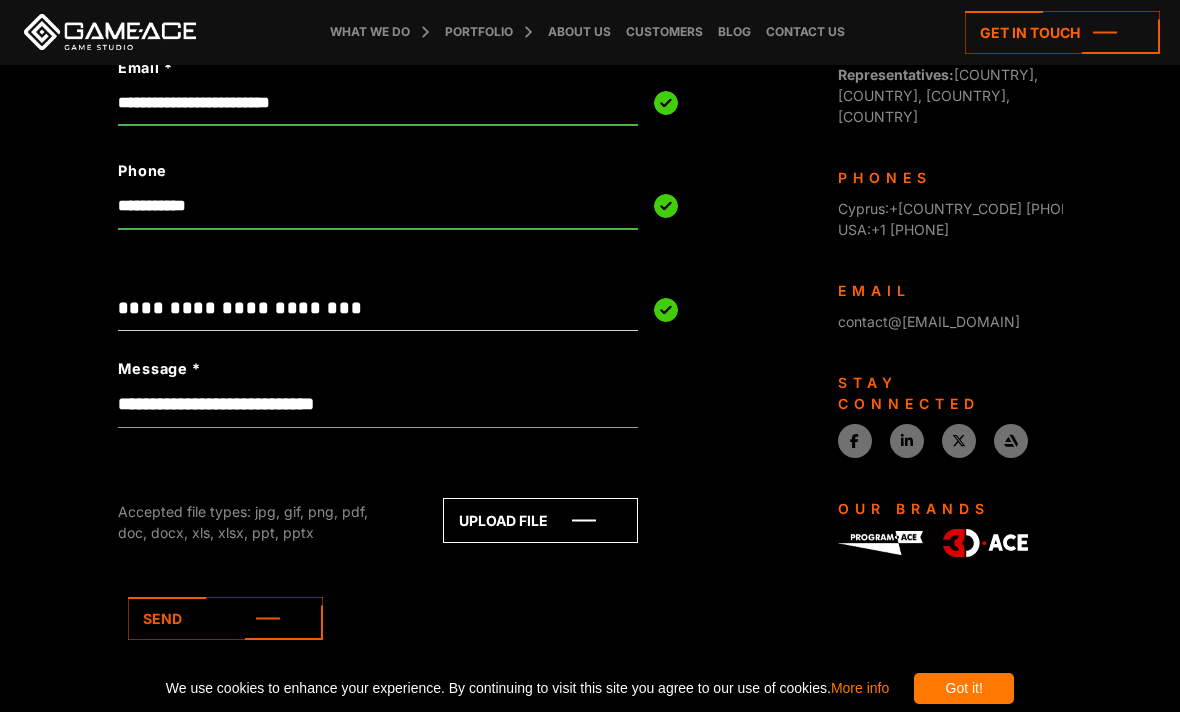 click 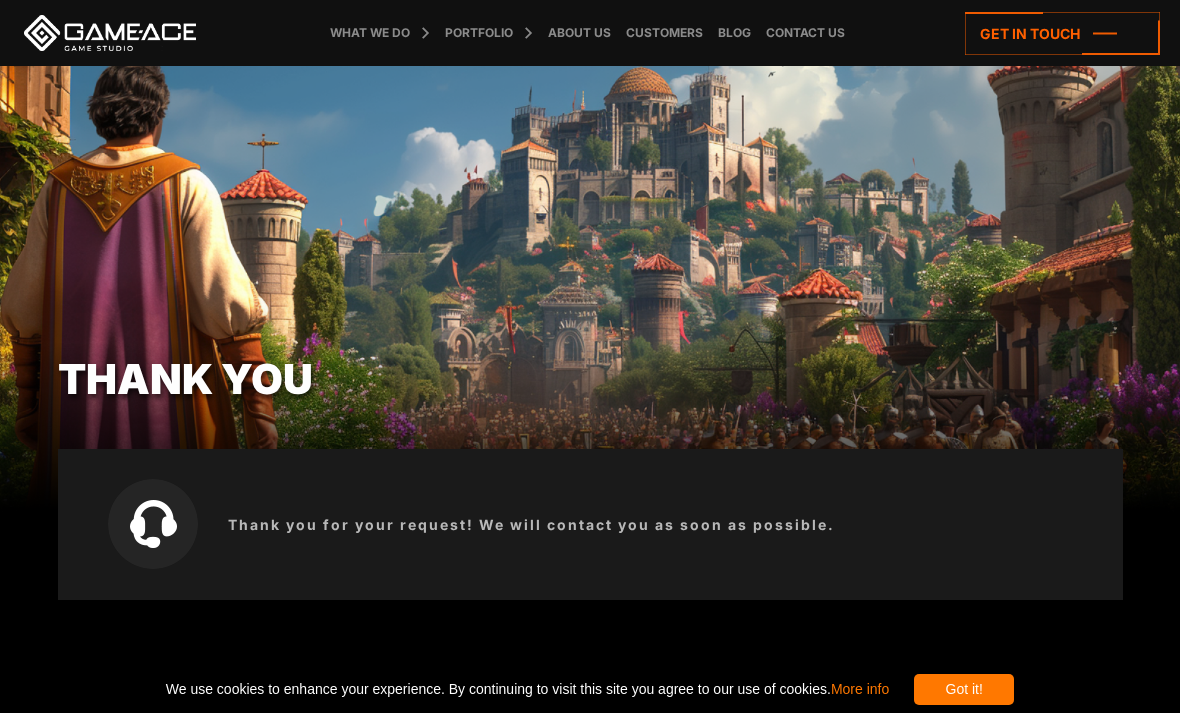 scroll, scrollTop: 0, scrollLeft: 0, axis: both 